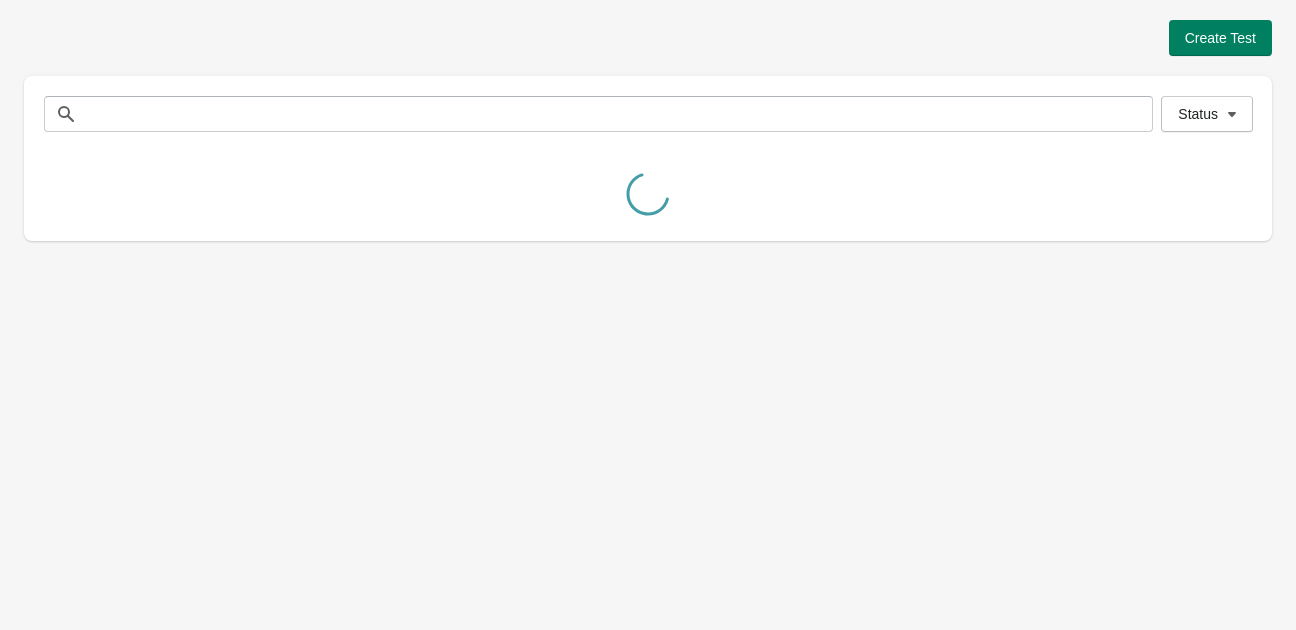scroll, scrollTop: 0, scrollLeft: 0, axis: both 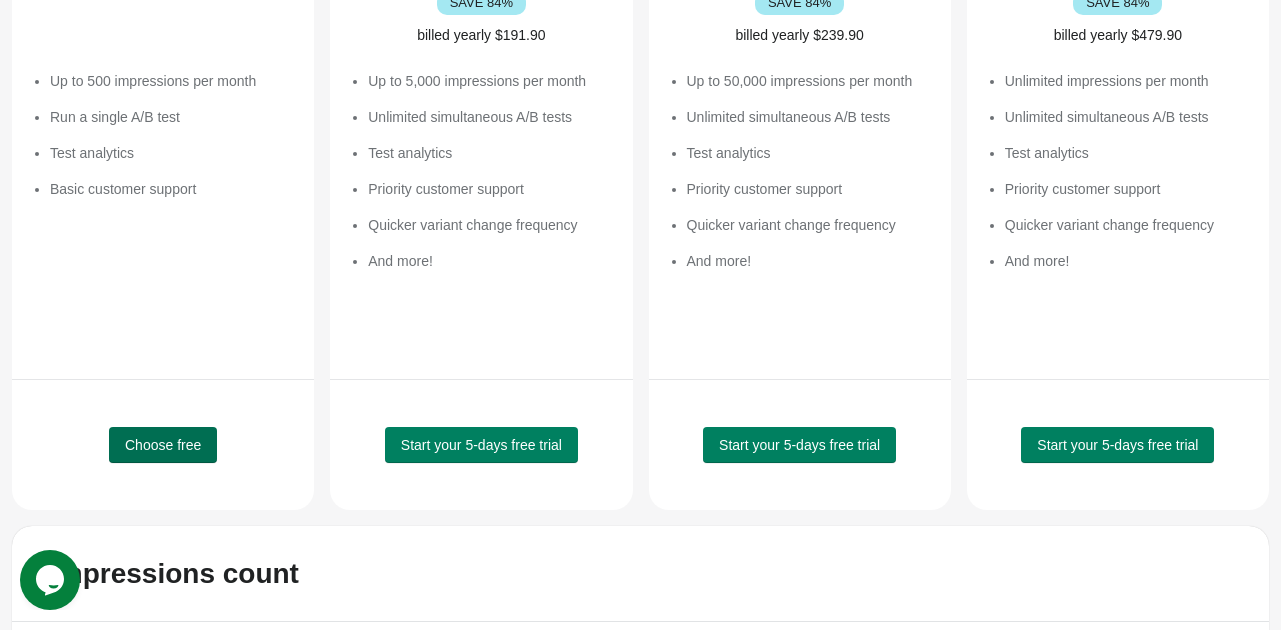 click on "Choose free" at bounding box center [163, 445] 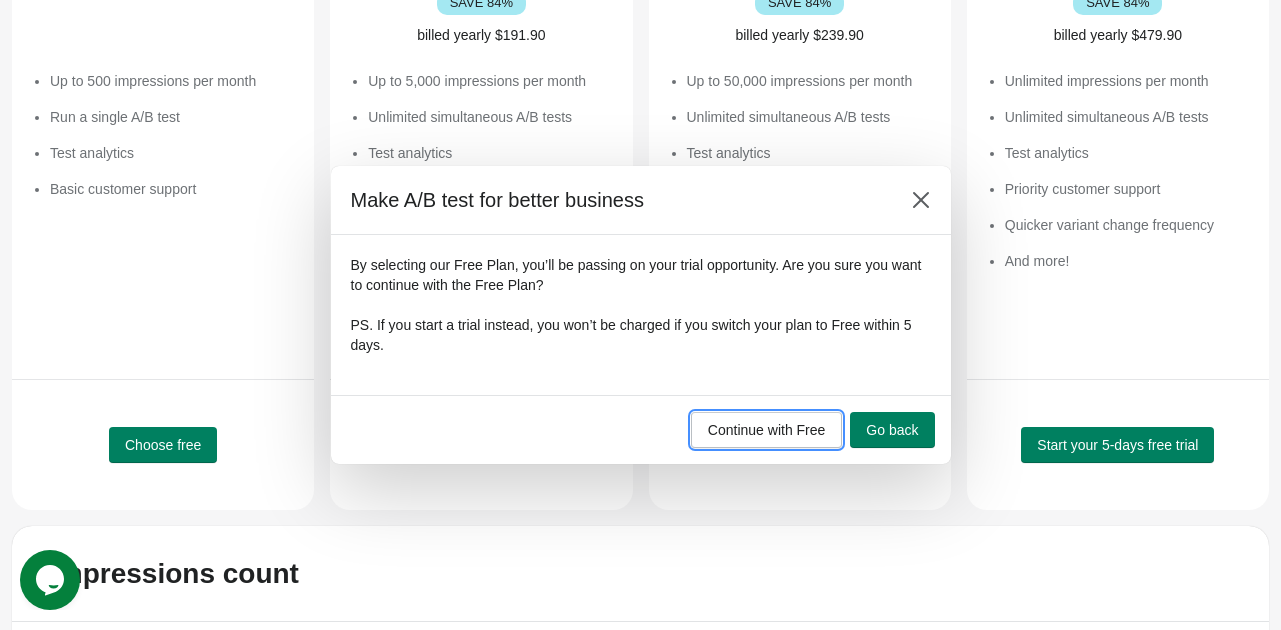 drag, startPoint x: 797, startPoint y: 431, endPoint x: 892, endPoint y: 292, distance: 168.3627 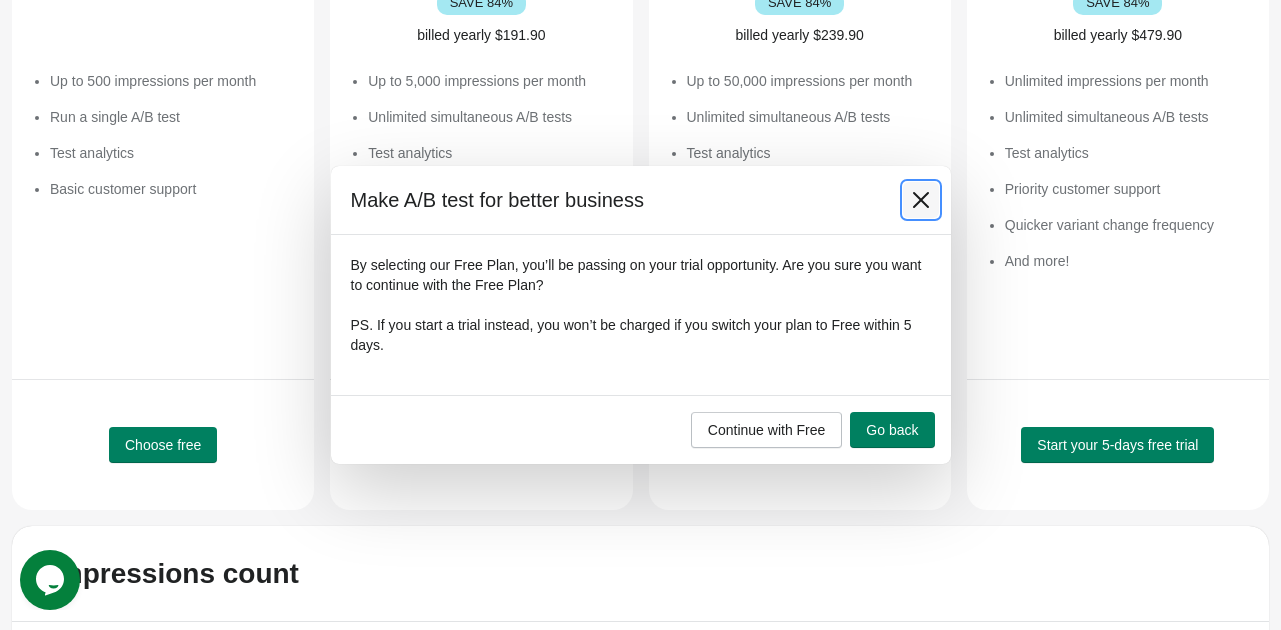 click at bounding box center [921, 200] 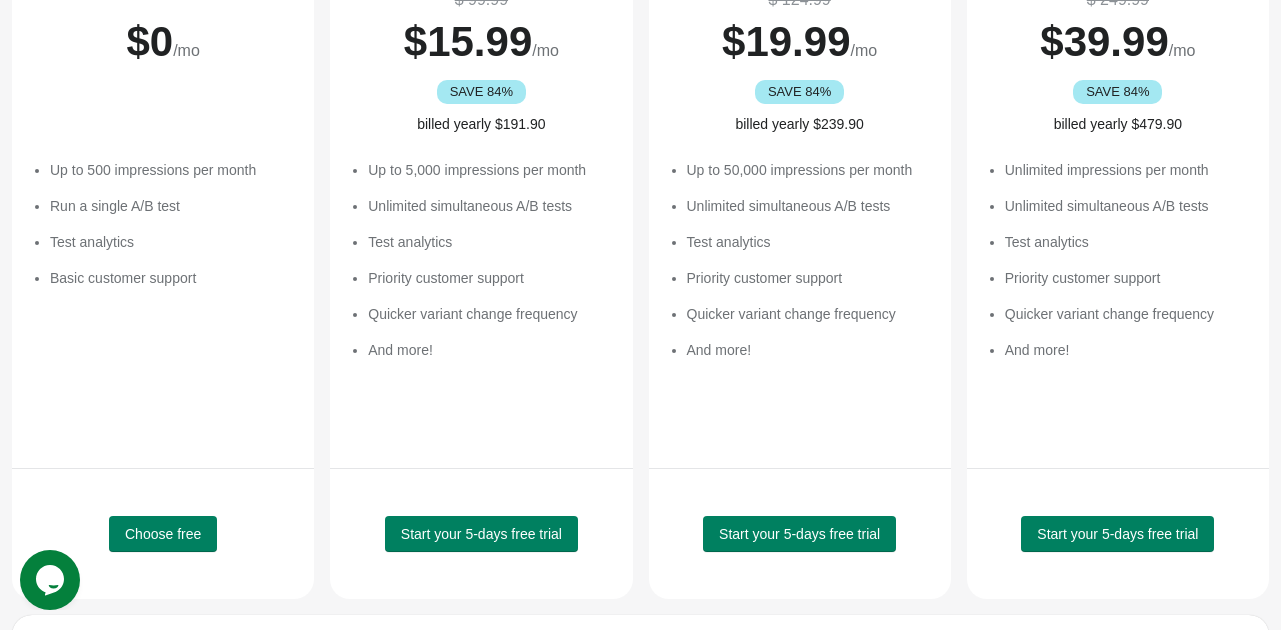 scroll, scrollTop: 430, scrollLeft: 0, axis: vertical 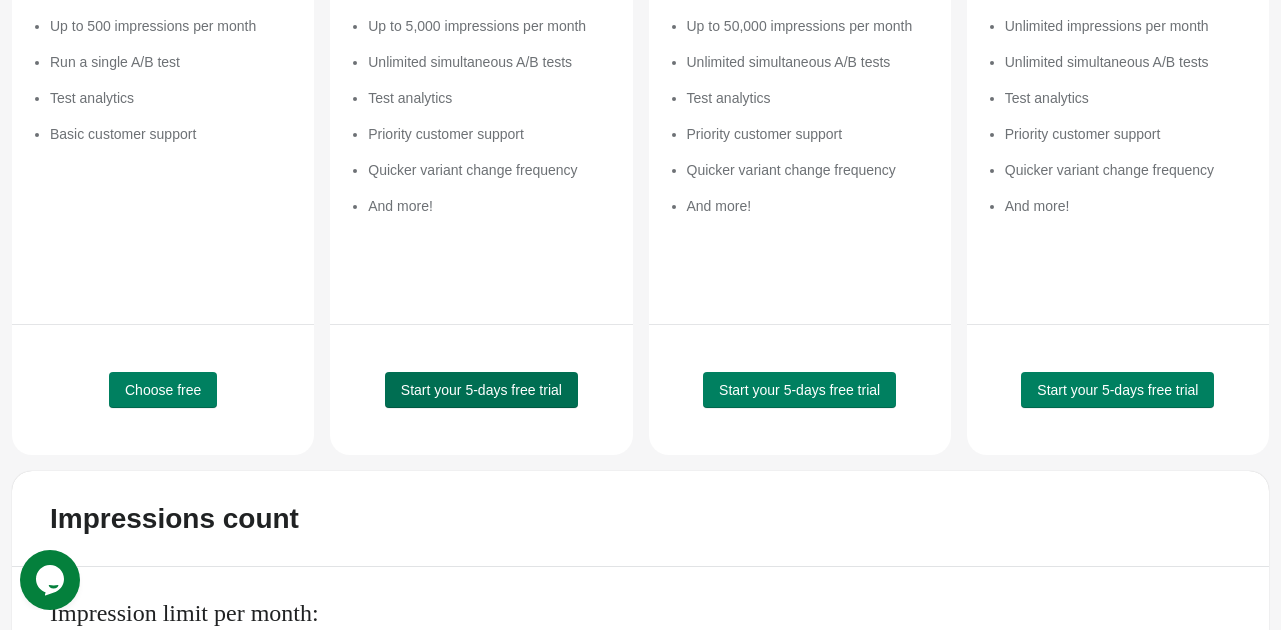 click on "Start your 5-days free trial" at bounding box center (481, 390) 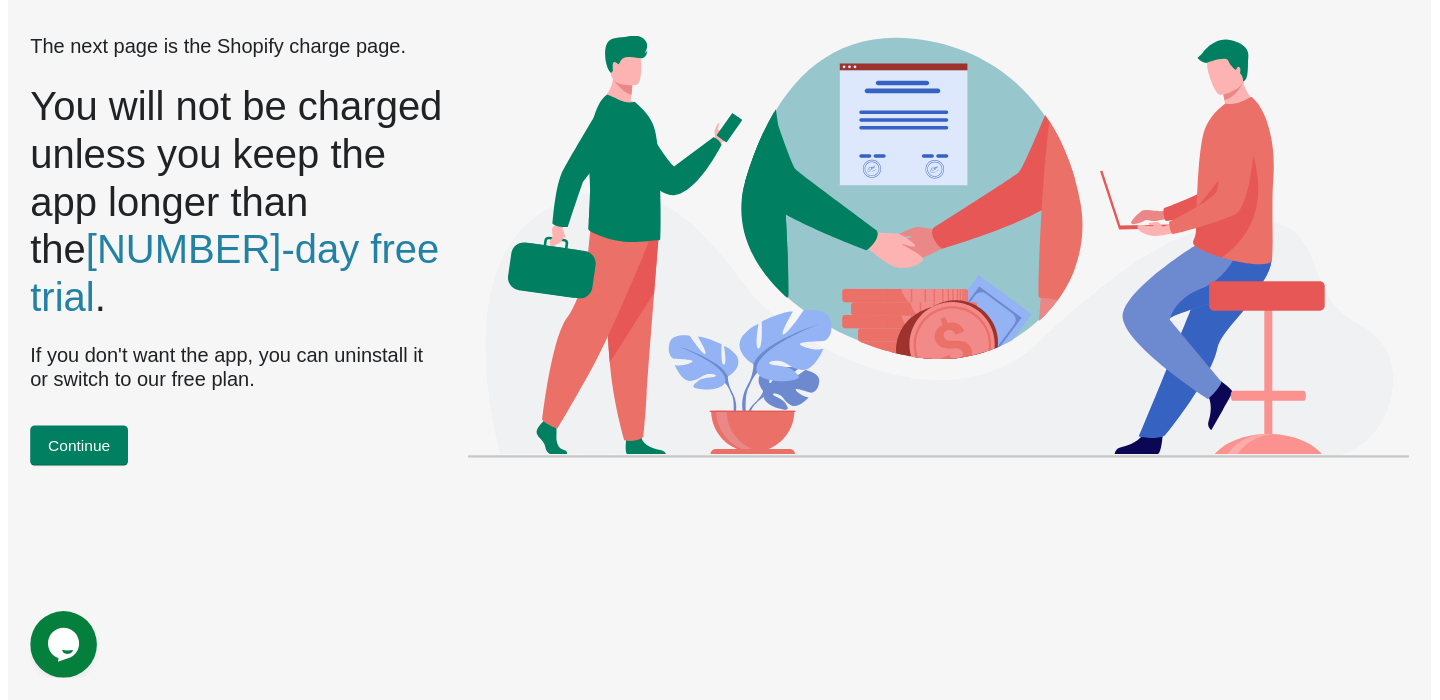 scroll, scrollTop: 0, scrollLeft: 0, axis: both 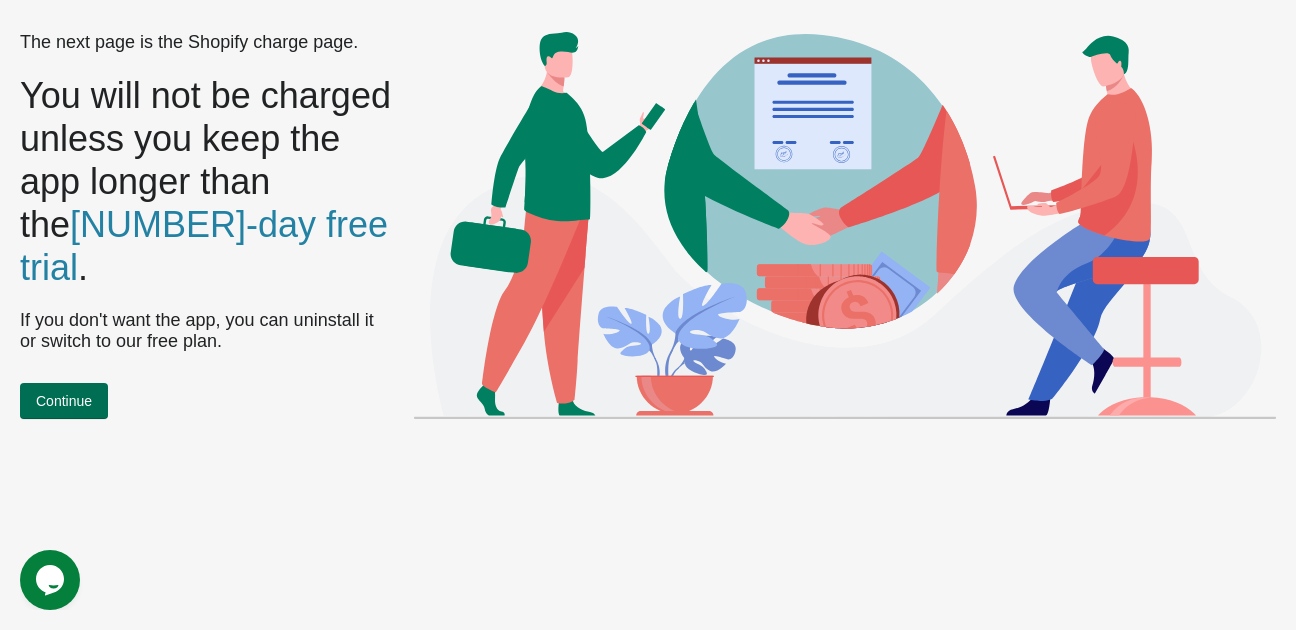 click on "Continue" at bounding box center (64, 401) 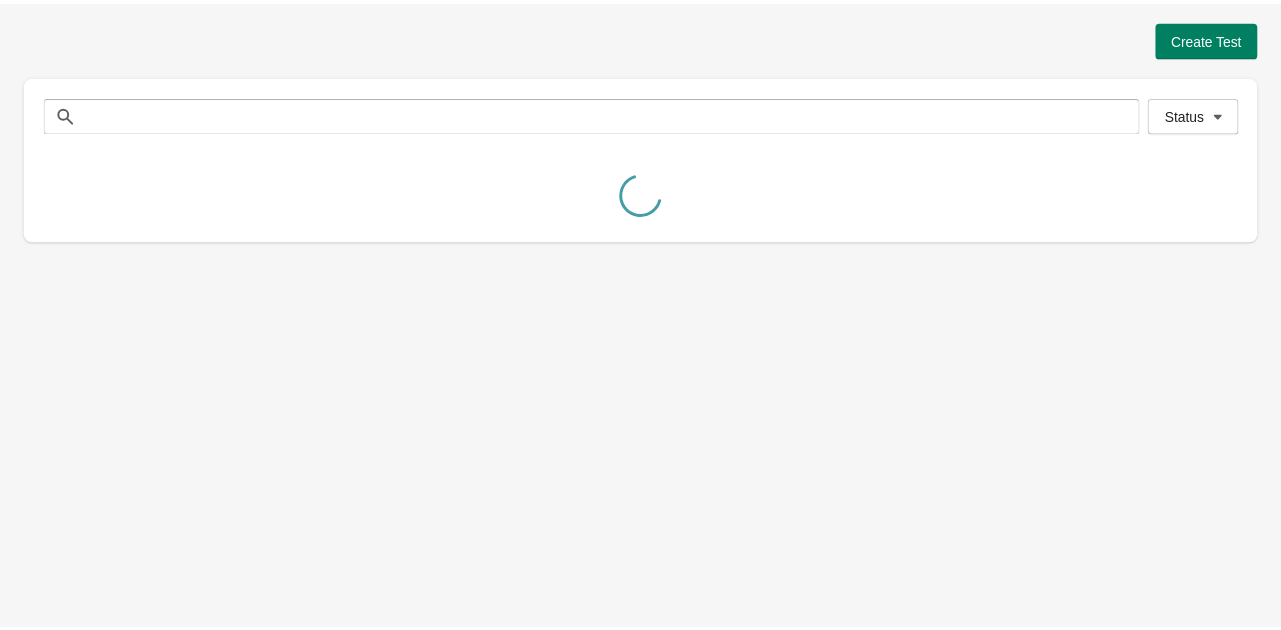 scroll, scrollTop: 0, scrollLeft: 0, axis: both 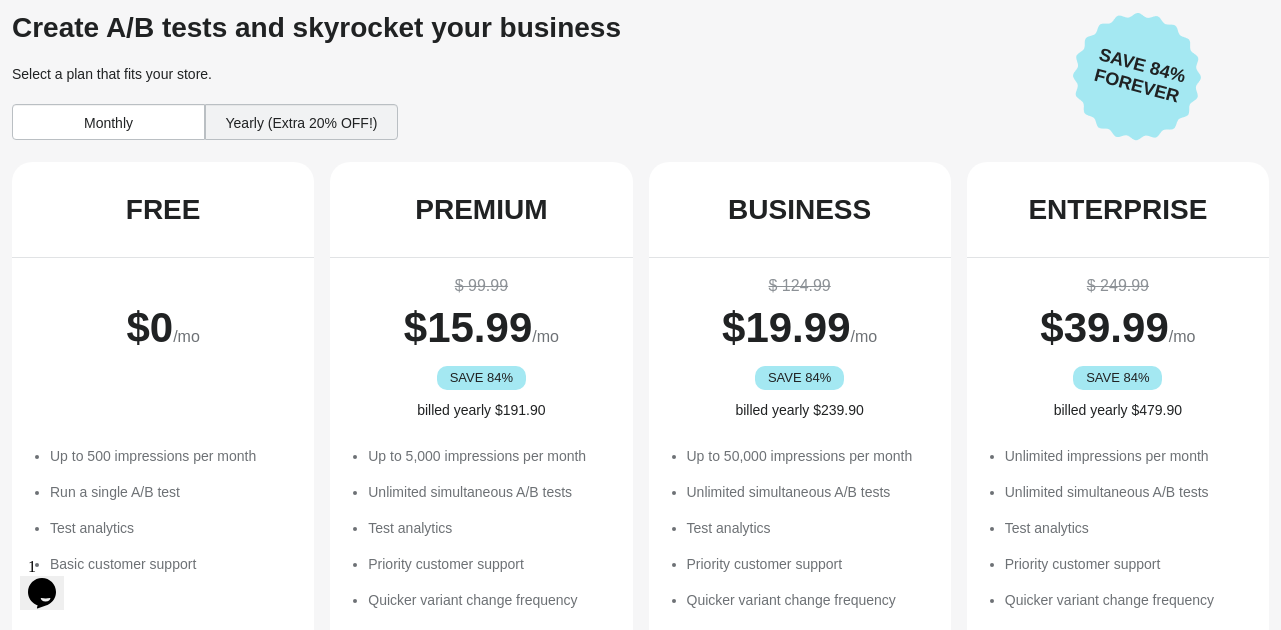 click on "Monthly" at bounding box center [108, 122] 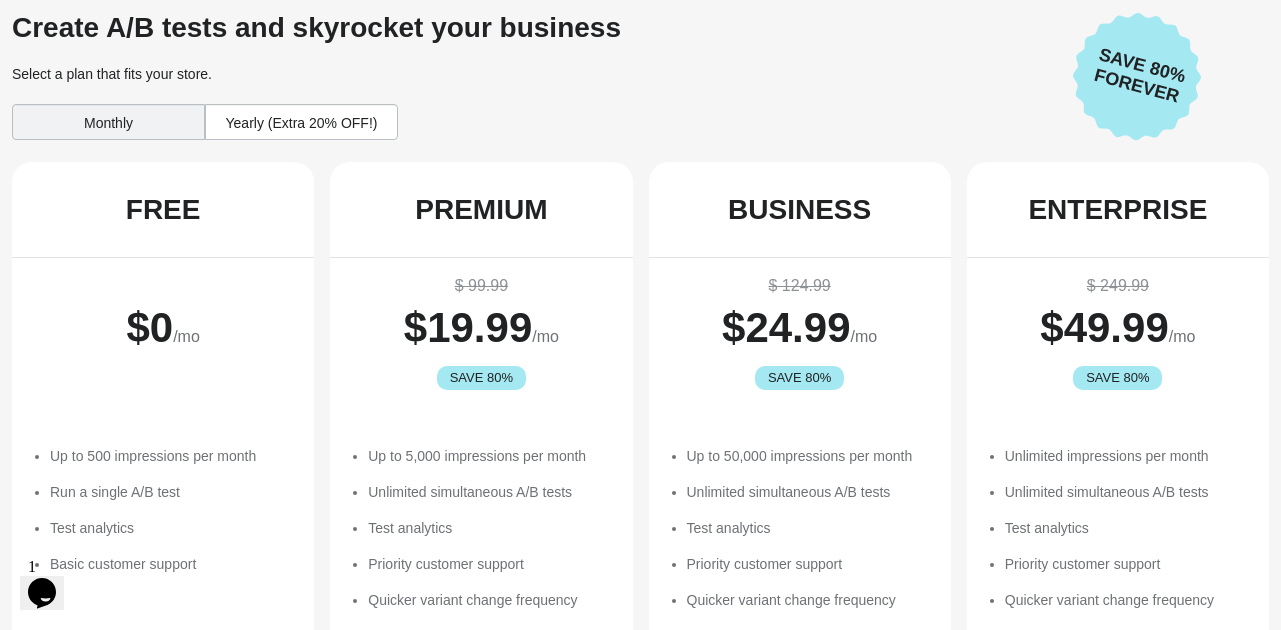 click on "Monthly" at bounding box center [108, 122] 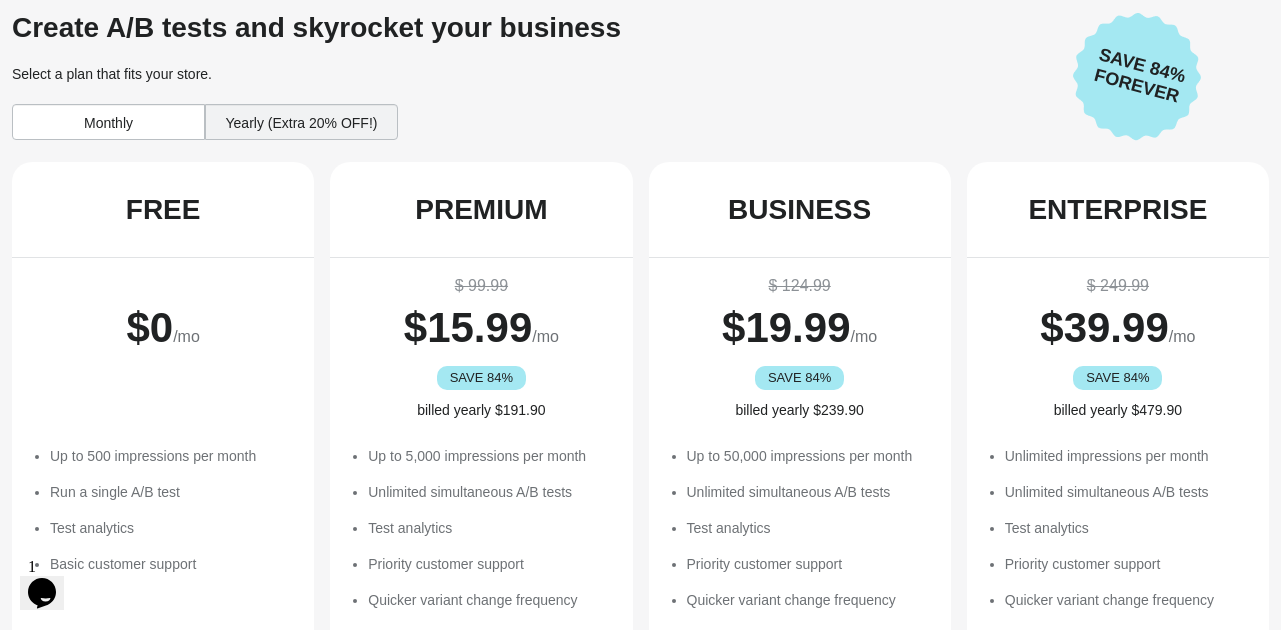click on "Monthly" at bounding box center (108, 122) 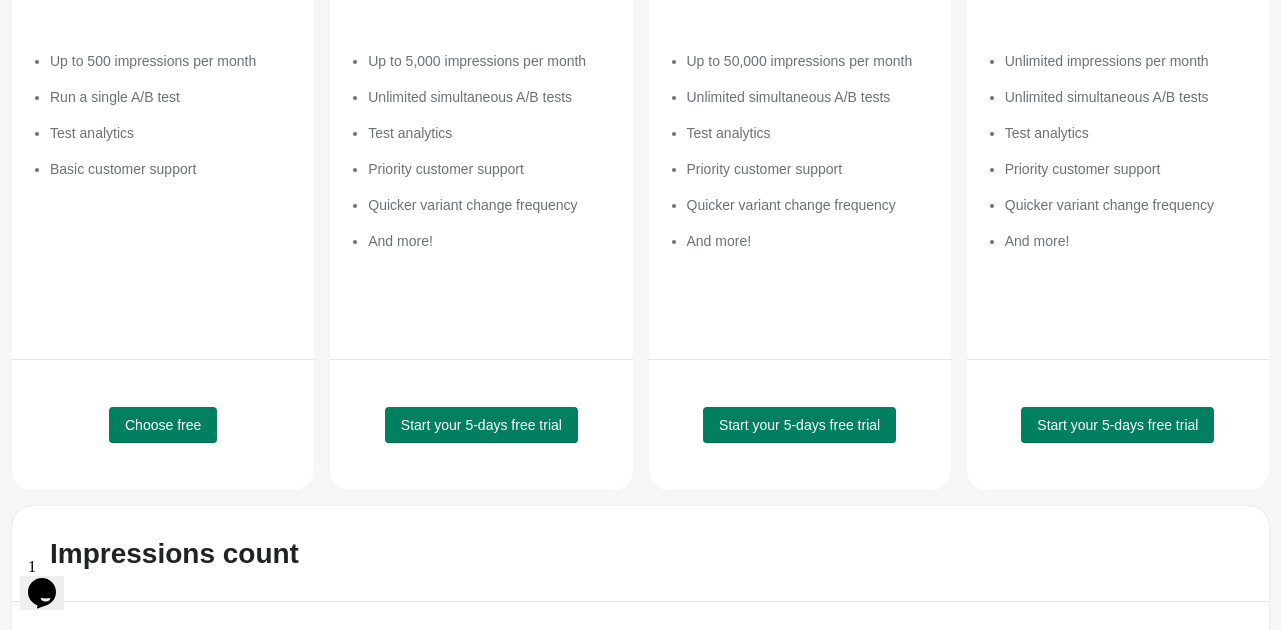 scroll, scrollTop: 408, scrollLeft: 0, axis: vertical 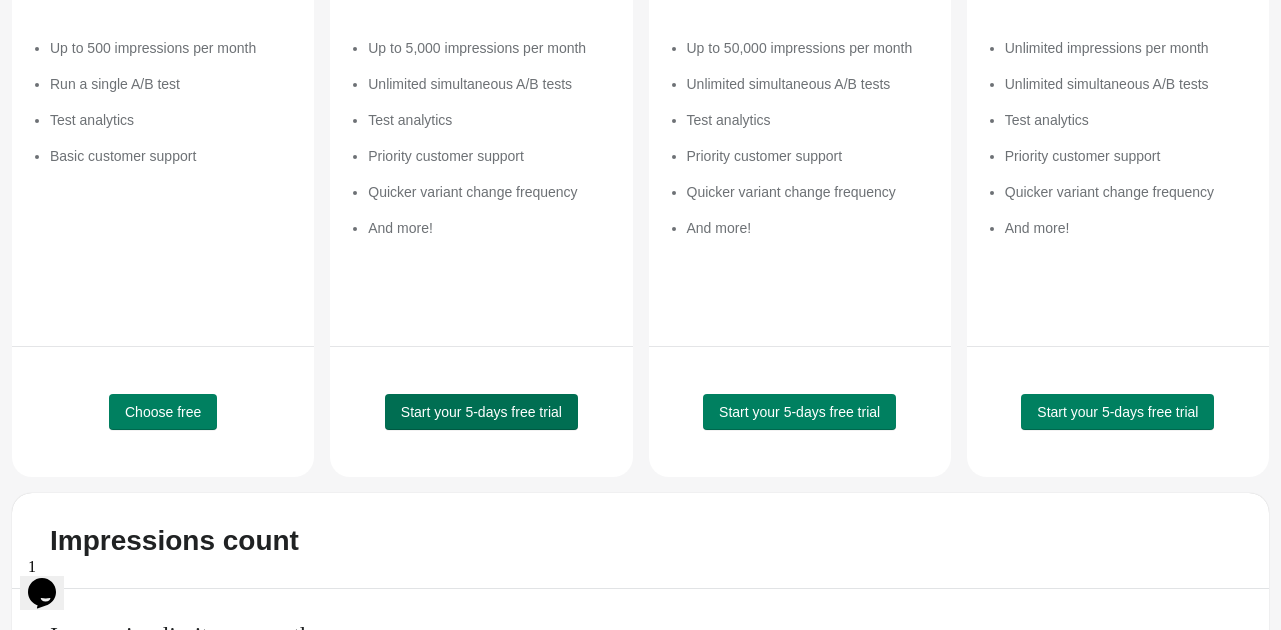 click on "Start your 5-days free trial" at bounding box center (481, 412) 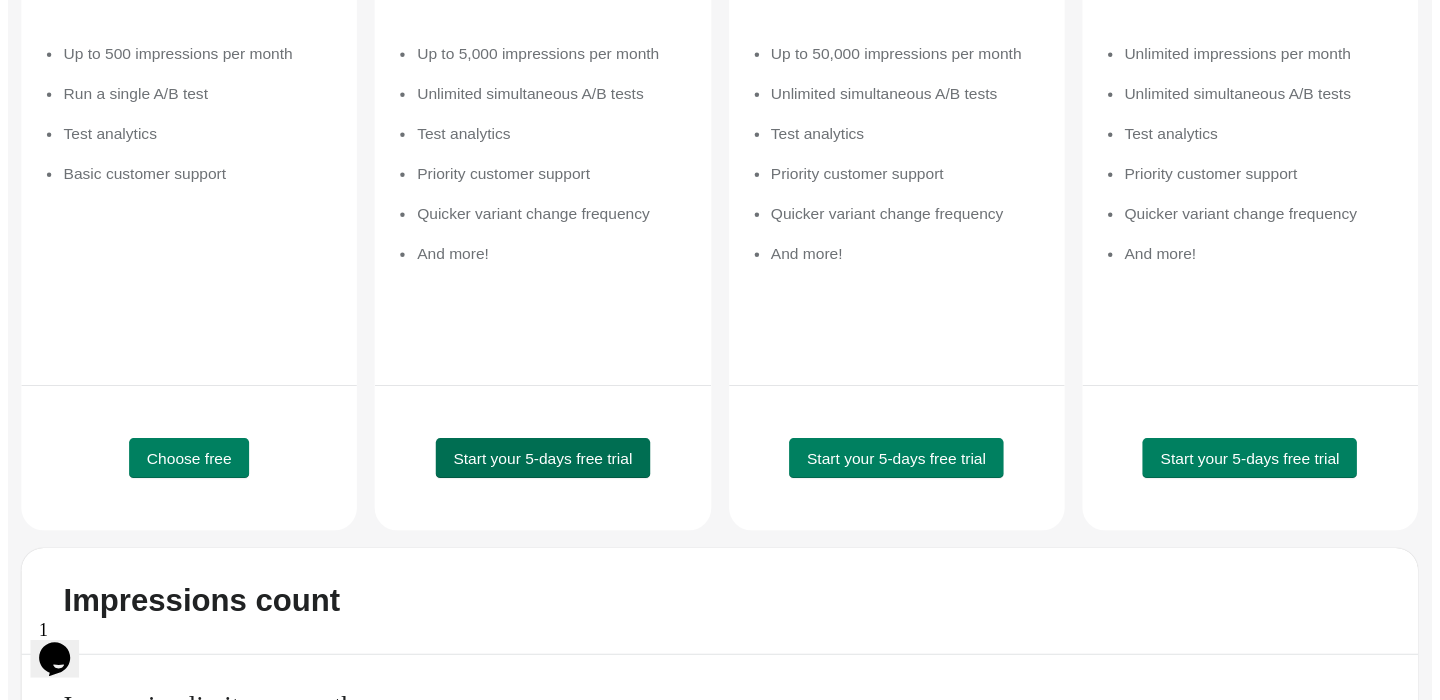 scroll, scrollTop: 0, scrollLeft: 0, axis: both 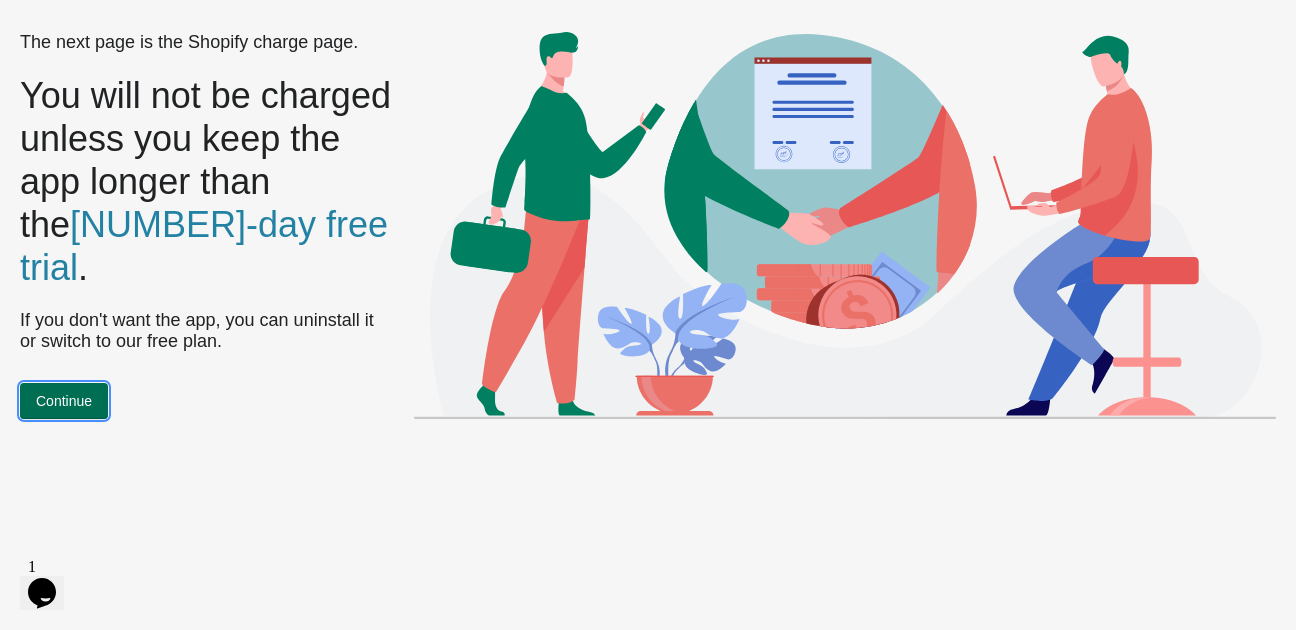 click on "Continue" at bounding box center [64, 401] 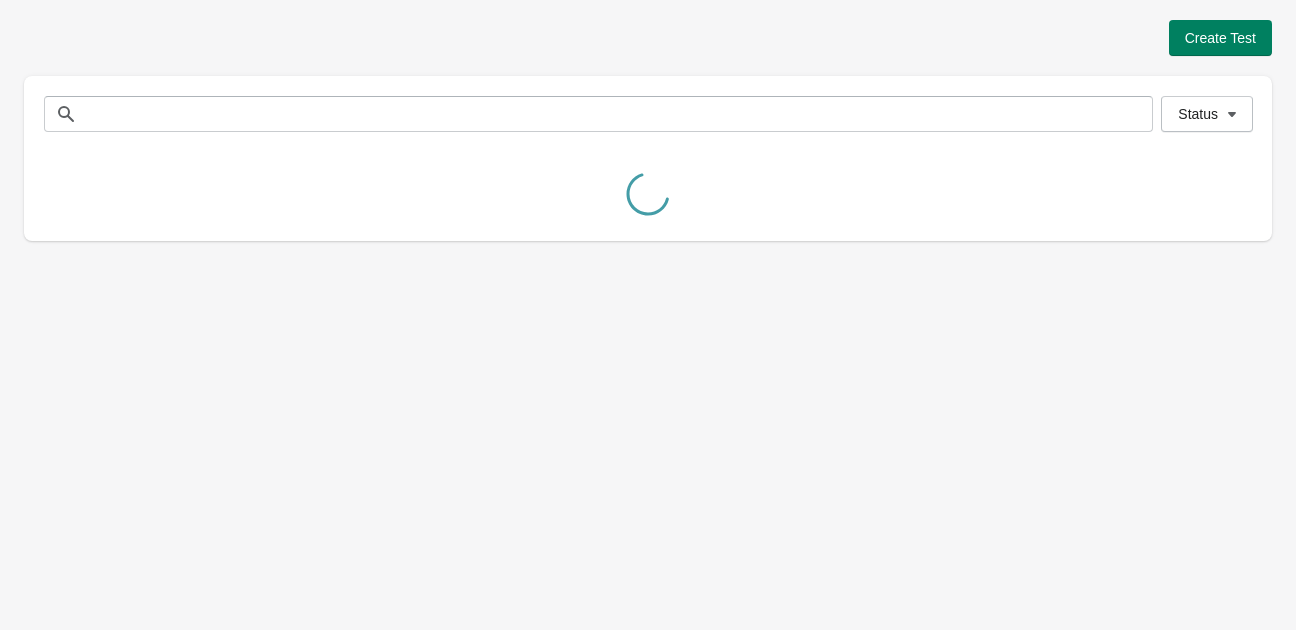 scroll, scrollTop: 0, scrollLeft: 0, axis: both 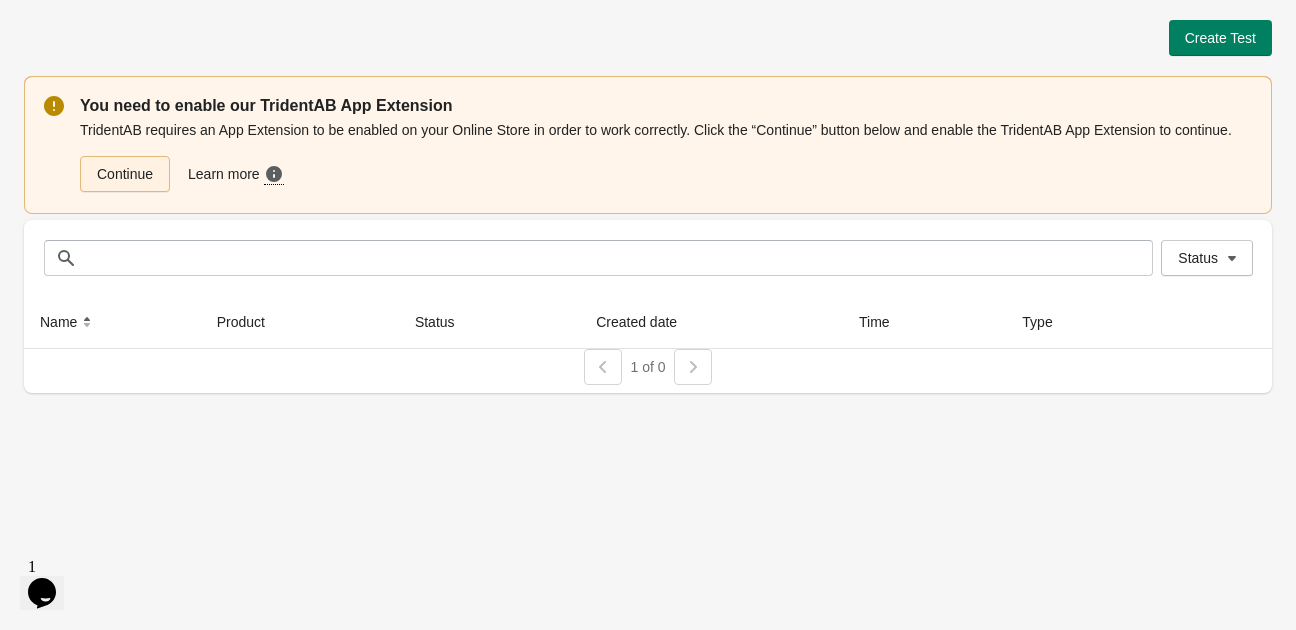 click on "Continue" at bounding box center [125, 174] 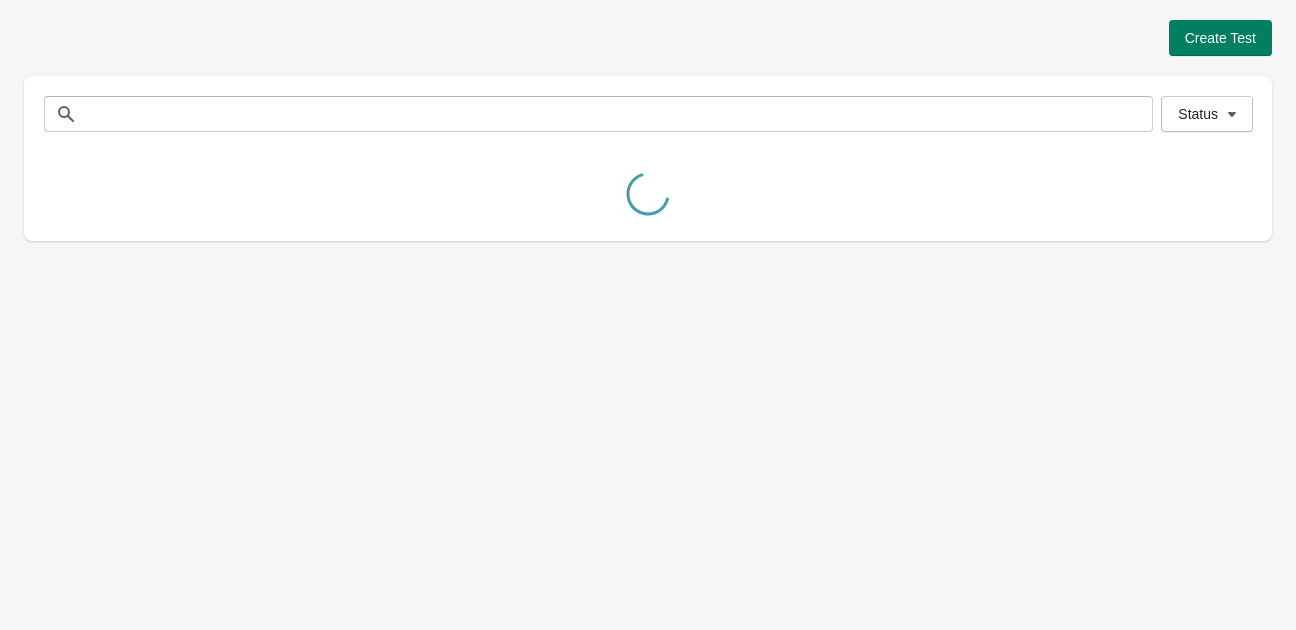 scroll, scrollTop: 0, scrollLeft: 0, axis: both 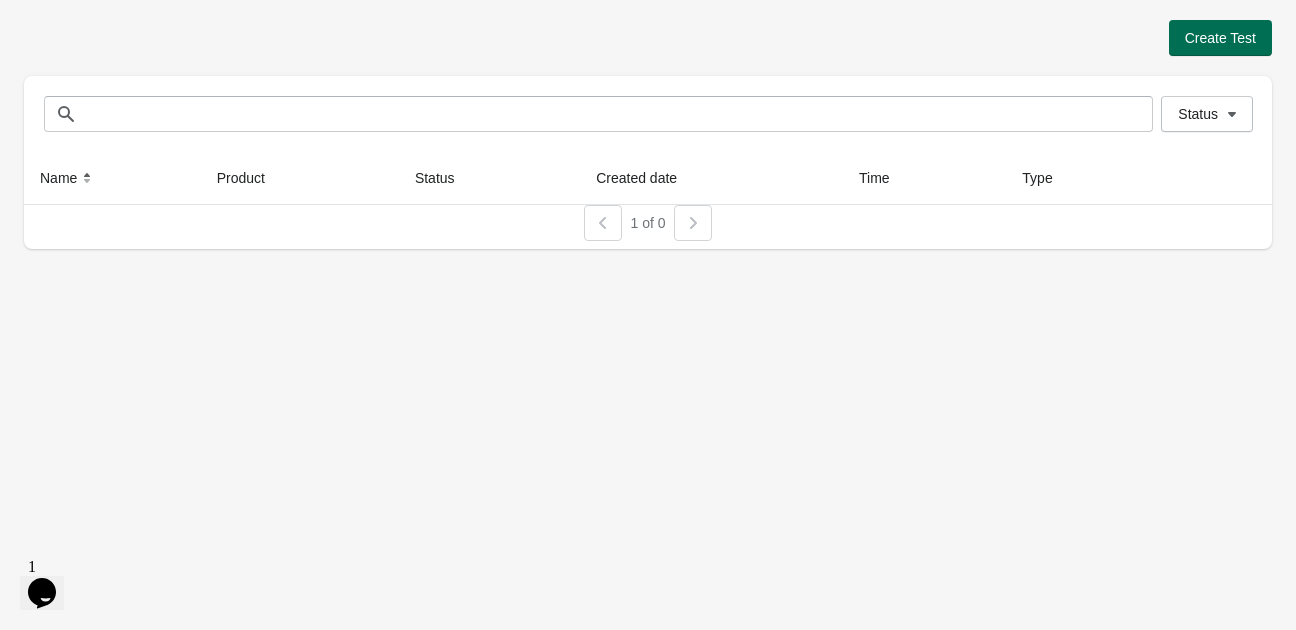 click on "Create Test" at bounding box center [1220, 38] 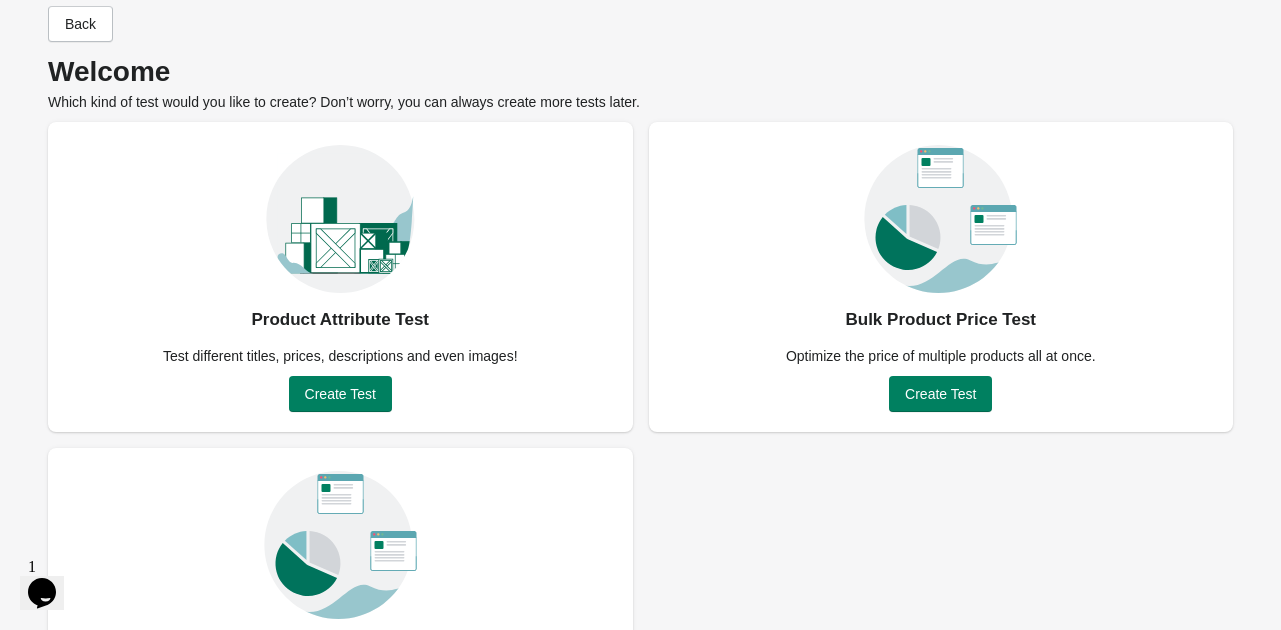 scroll, scrollTop: 33, scrollLeft: 0, axis: vertical 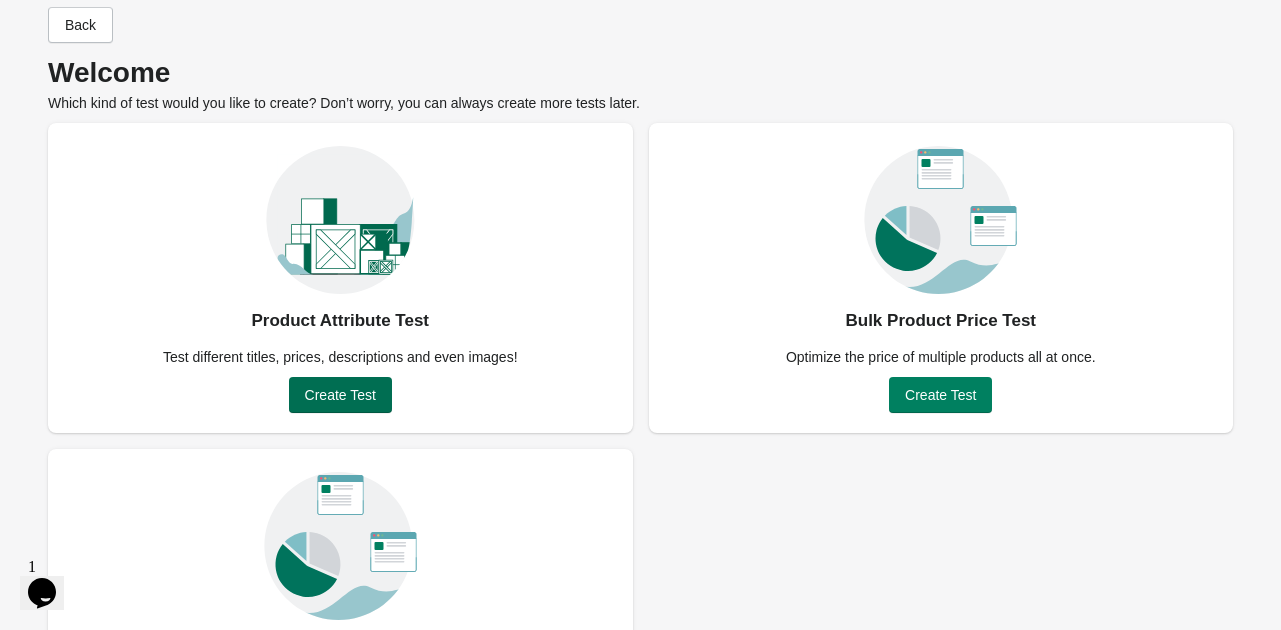 click on "Create Test" at bounding box center [340, 395] 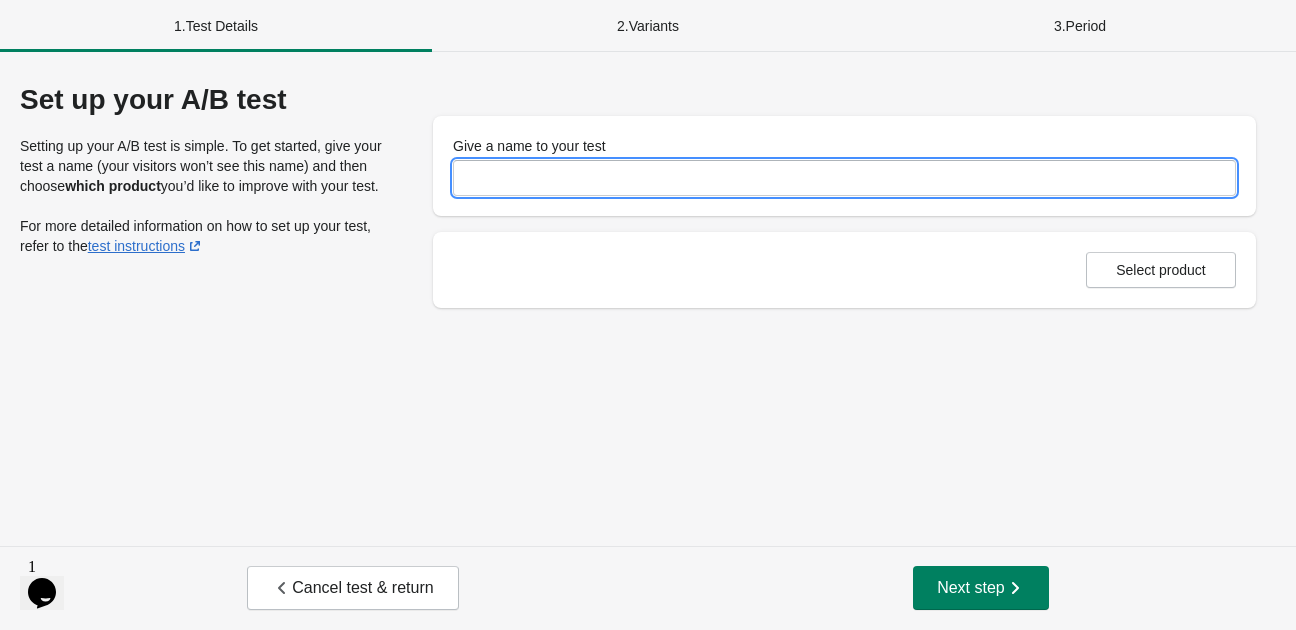 click on "Give a name to your test" at bounding box center (844, 178) 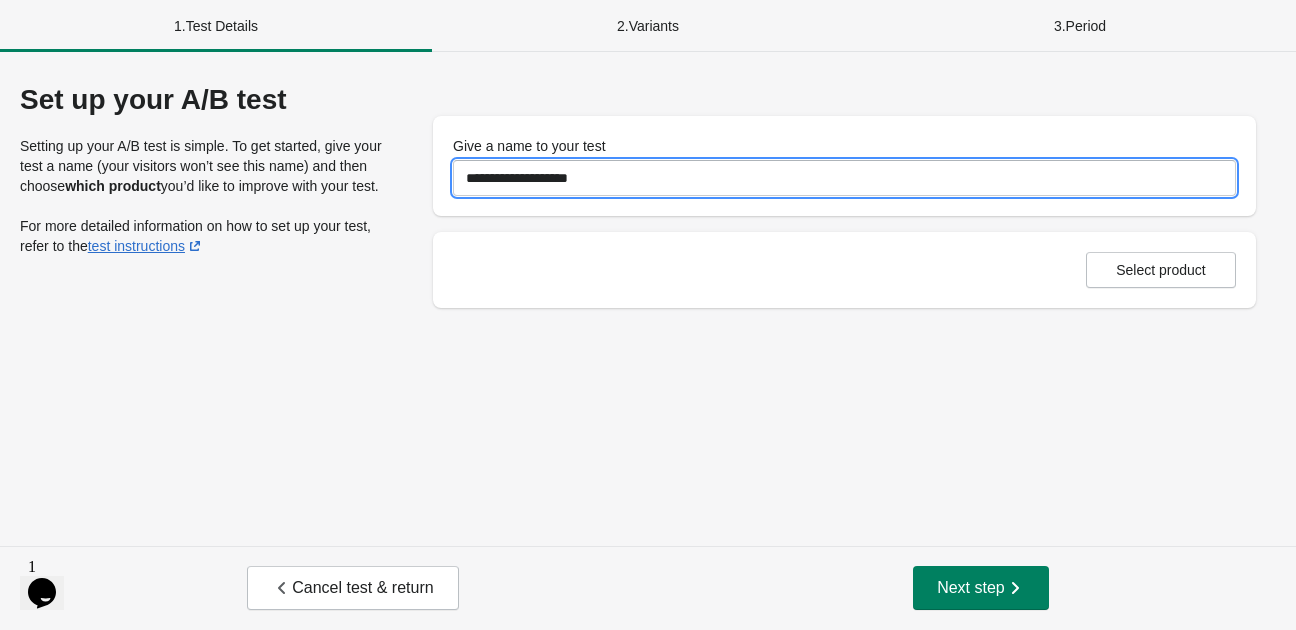 type on "**********" 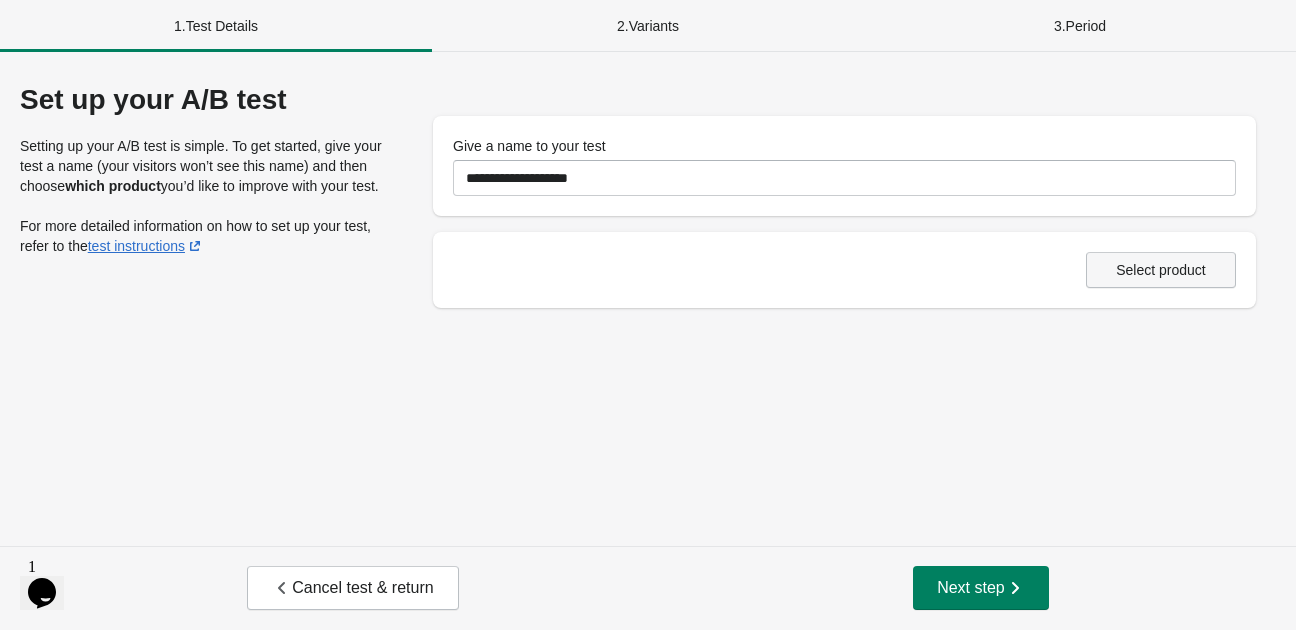 click on "Select product" at bounding box center (1161, 270) 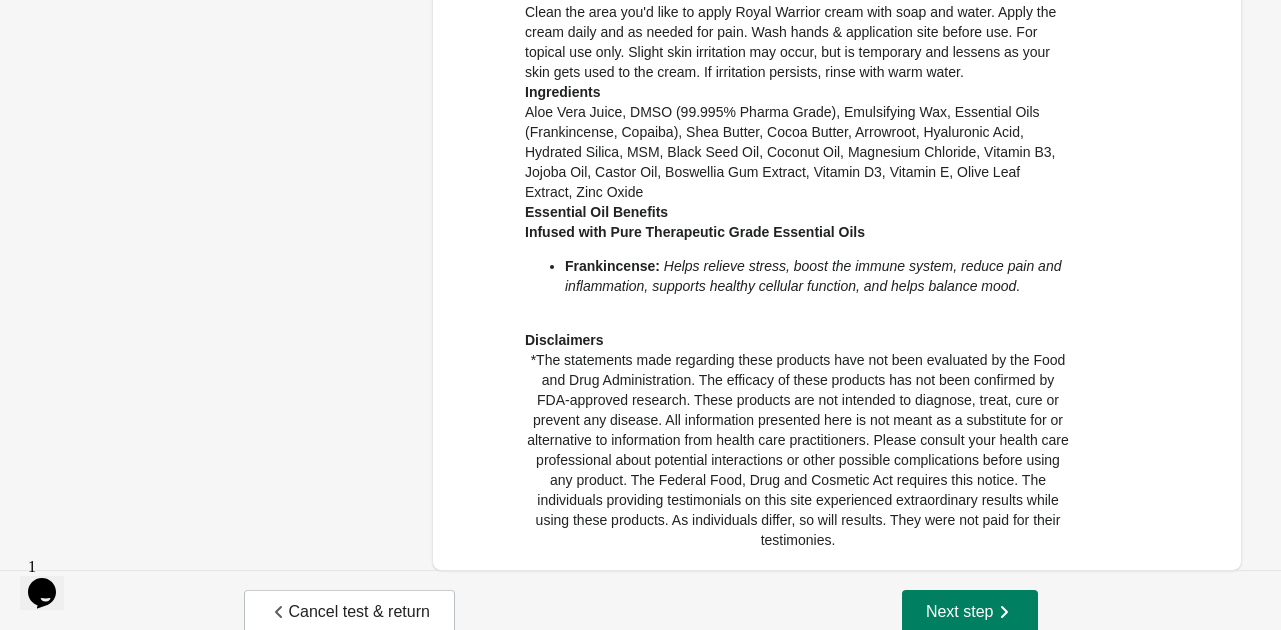 scroll, scrollTop: 1417, scrollLeft: 0, axis: vertical 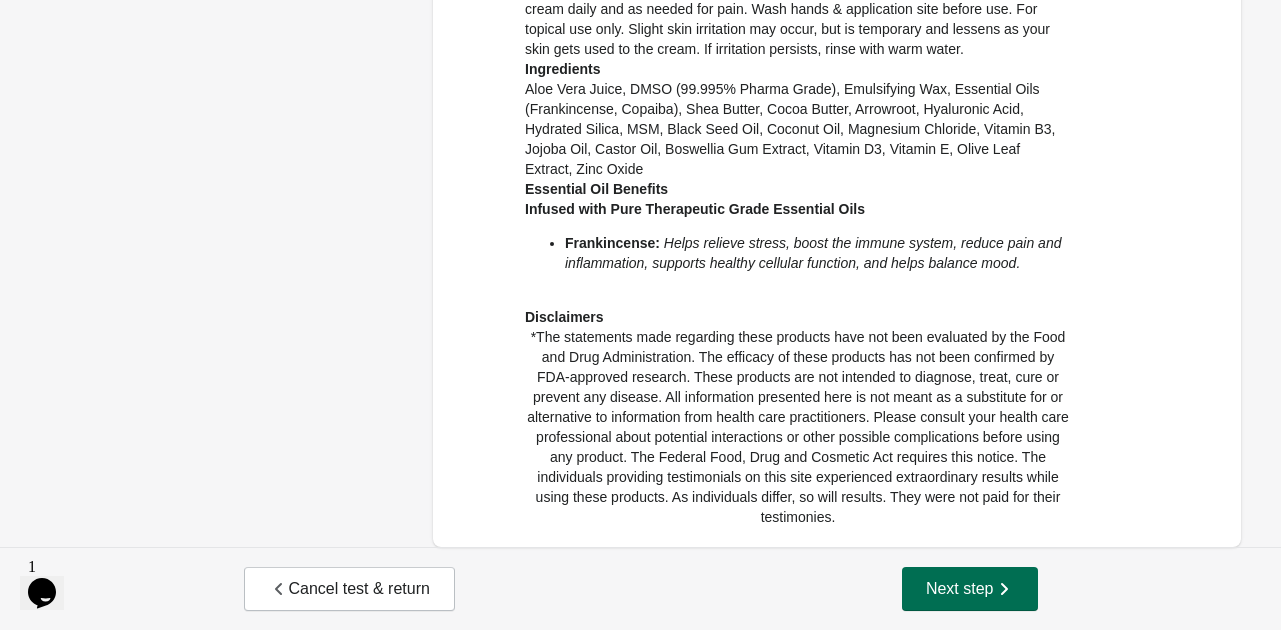 click on "Next step" at bounding box center (970, 589) 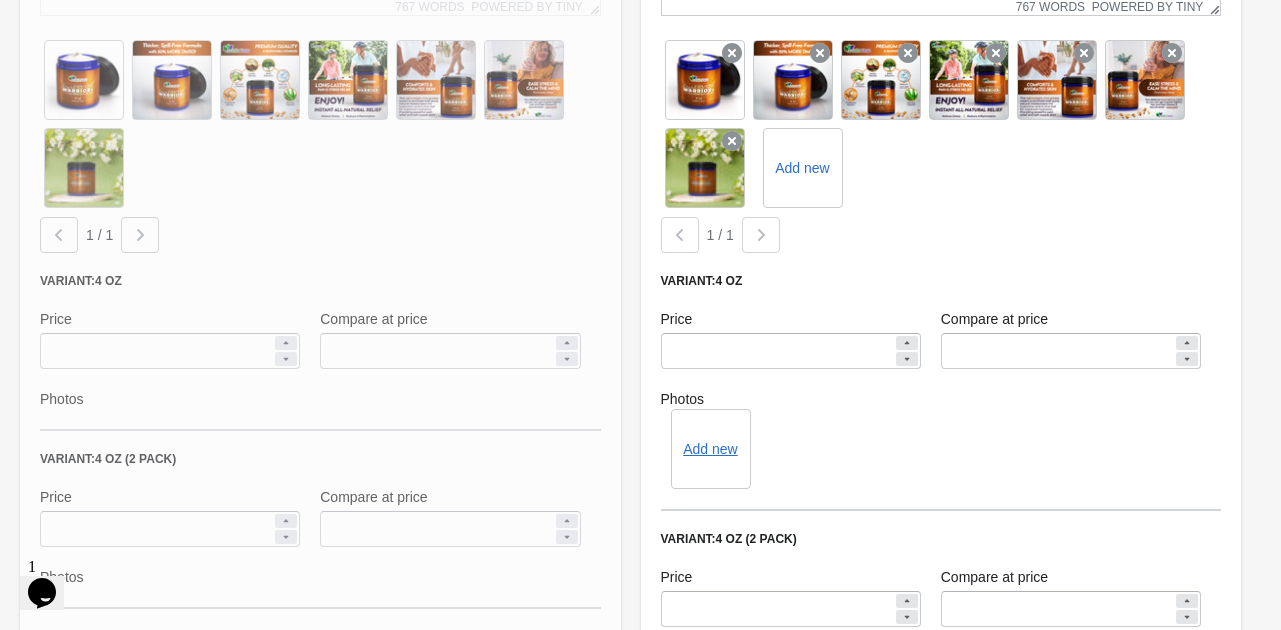 scroll, scrollTop: 1980, scrollLeft: 0, axis: vertical 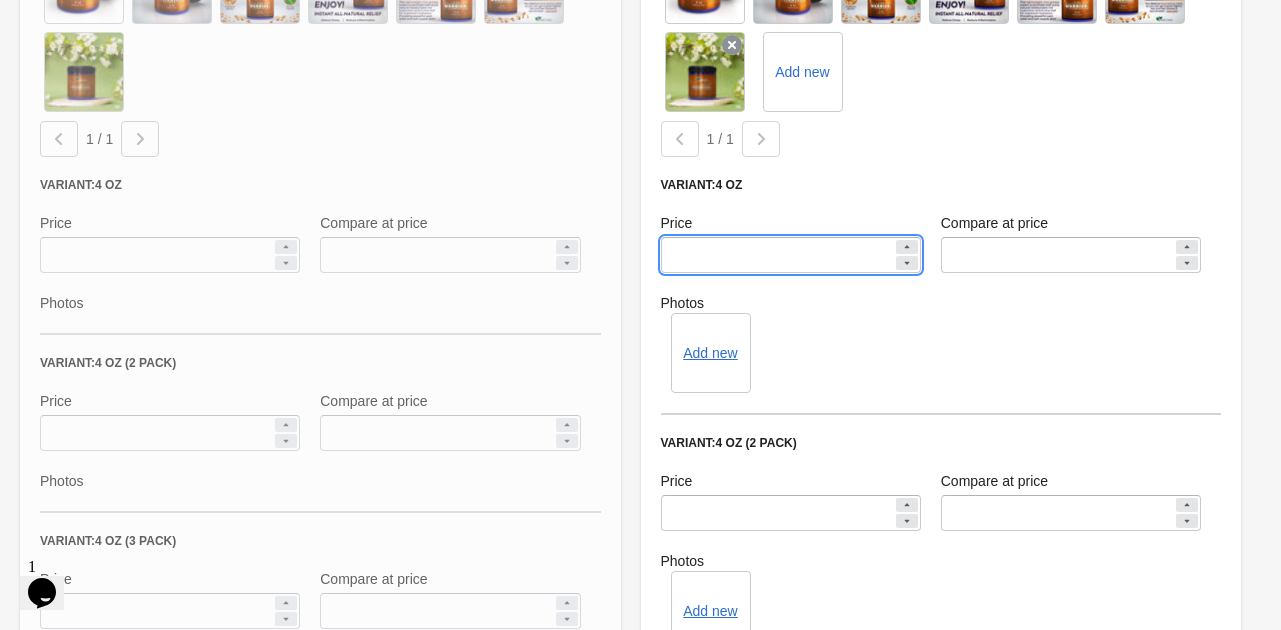 click on "*****" at bounding box center (777, 255) 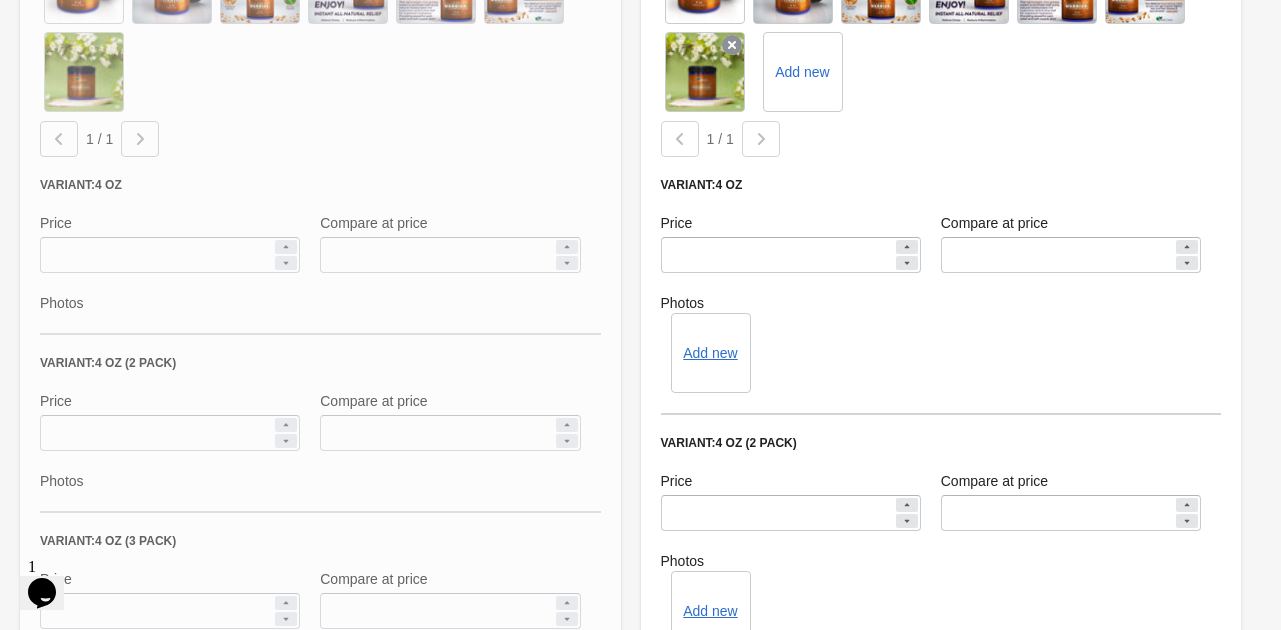 click on "**********" at bounding box center (941, 258) 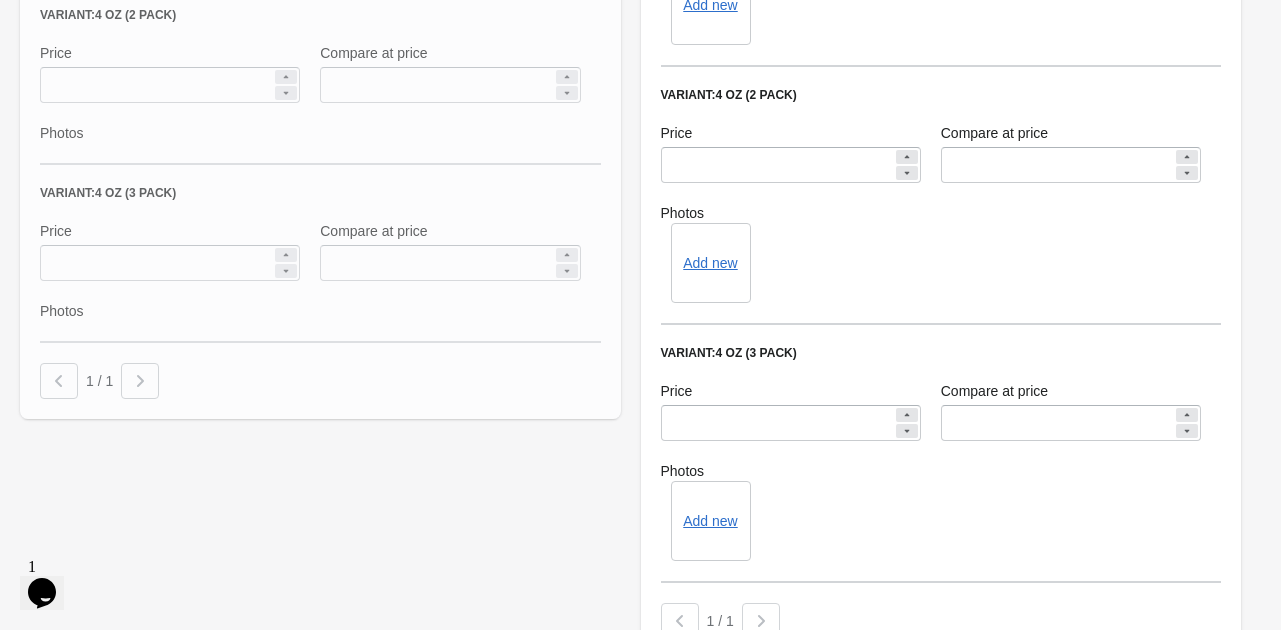 scroll, scrollTop: 2619, scrollLeft: 0, axis: vertical 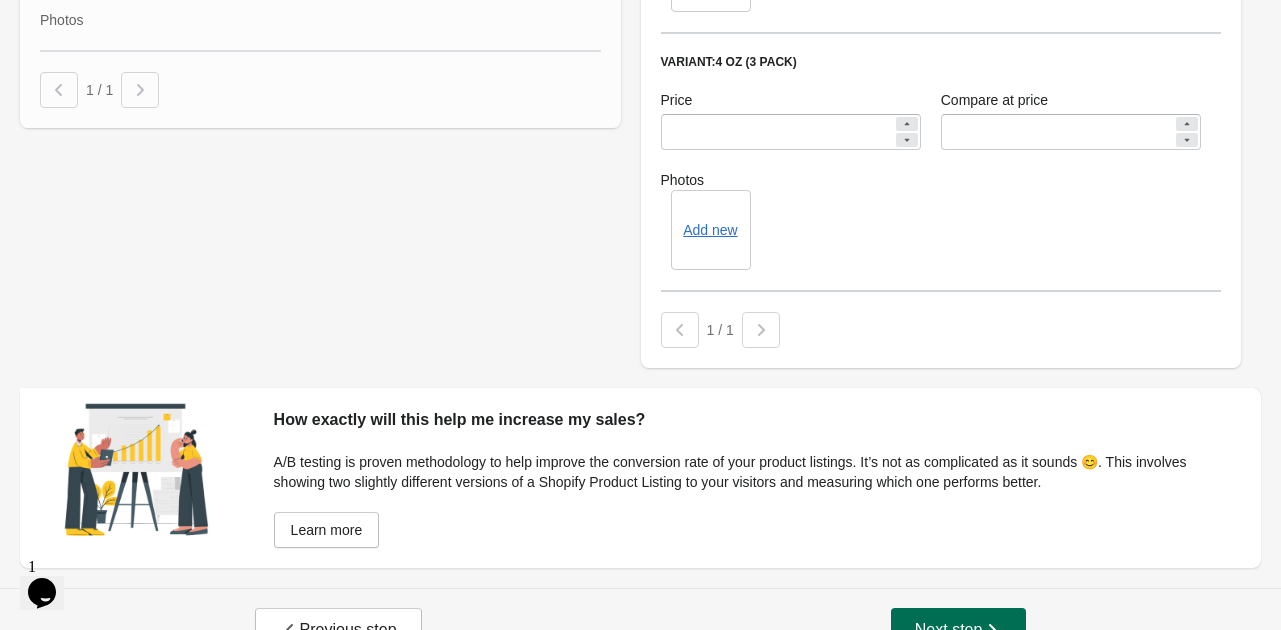 click on "Next step" at bounding box center [959, 630] 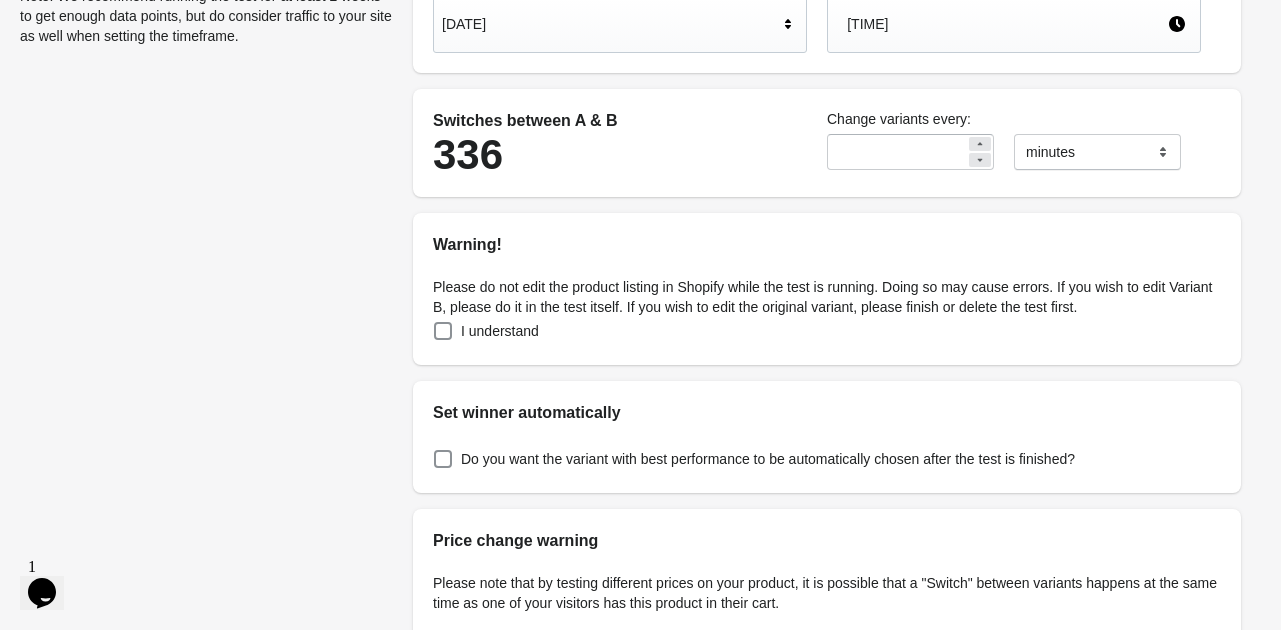 scroll, scrollTop: 315, scrollLeft: 0, axis: vertical 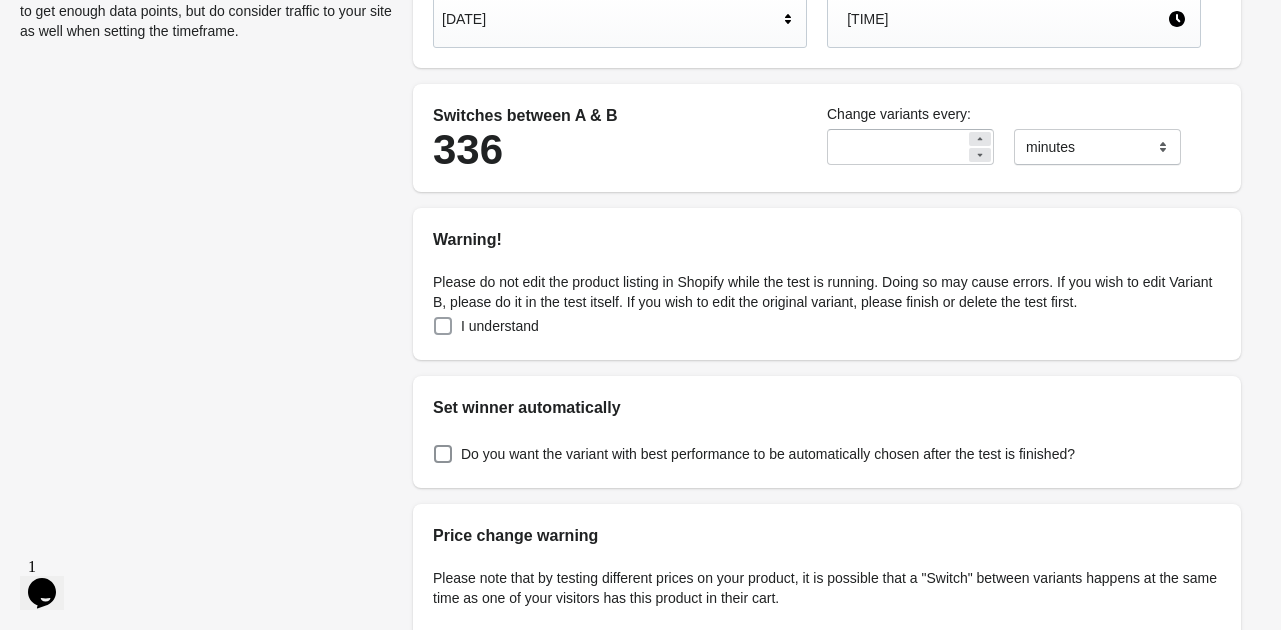 click at bounding box center (443, 326) 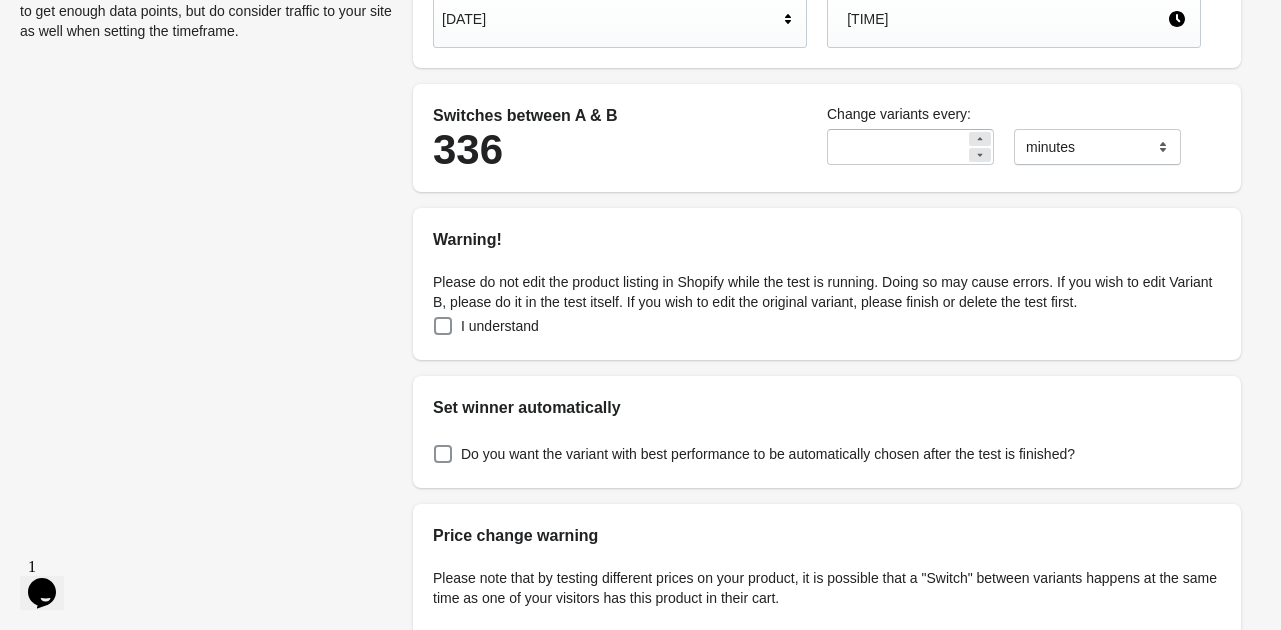 click on "Adjust the timeframe Start Date Jul 14, 2025 Start Time 2:50 PM Finish Date Jul 28, 2025 Finish Time 2:50 PM Switches between A & B 336 Change variants every: ** ******* ***** **** minutes Warning! Please do not edit the product listing in Shopify while the test is running. Doing so may cause errors. If you wish to edit Variant B, please do it in the test itself. If you wish to edit the original variant, please finish or delete the test first. I understand Set winner automatically Do you want the variant with best performance to be automatically chosen after the test is finished? Price change warning Please note that by testing different prices on your product, it is possible that a "Switch" between variants happens at the same time as one of your visitors has this product in their cart. reach out to our support team  if you have any questions 🙌​. I understand and would like to test a price change" at bounding box center (827, 292) 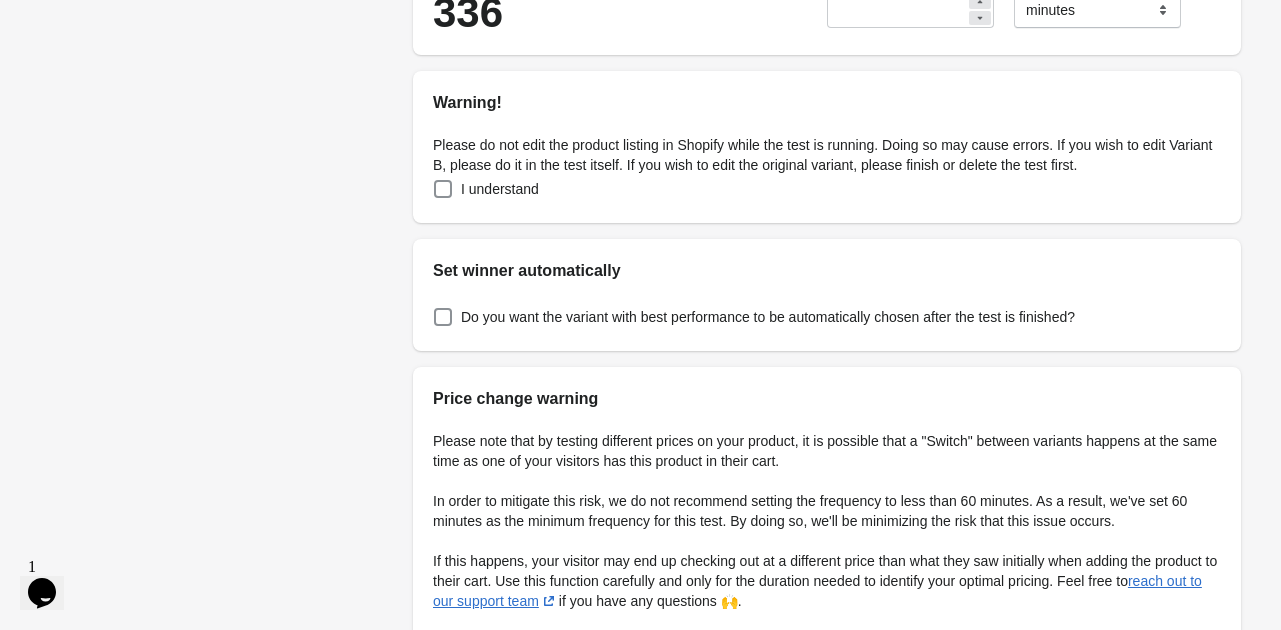 scroll, scrollTop: 452, scrollLeft: 0, axis: vertical 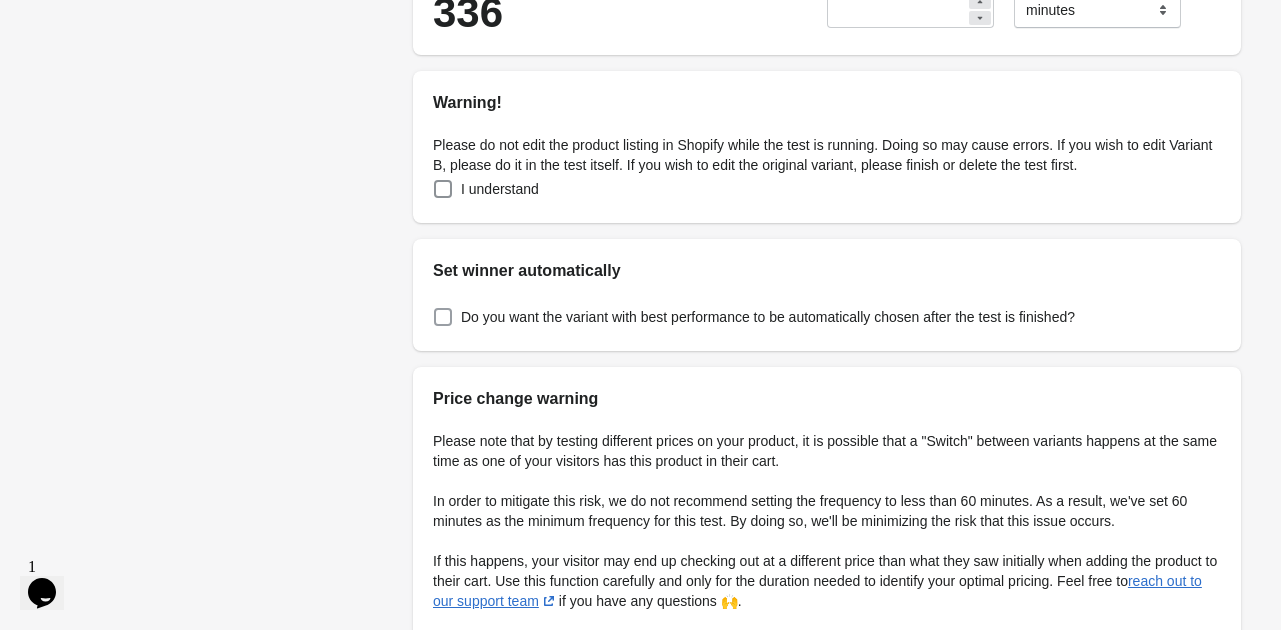 click at bounding box center (443, 317) 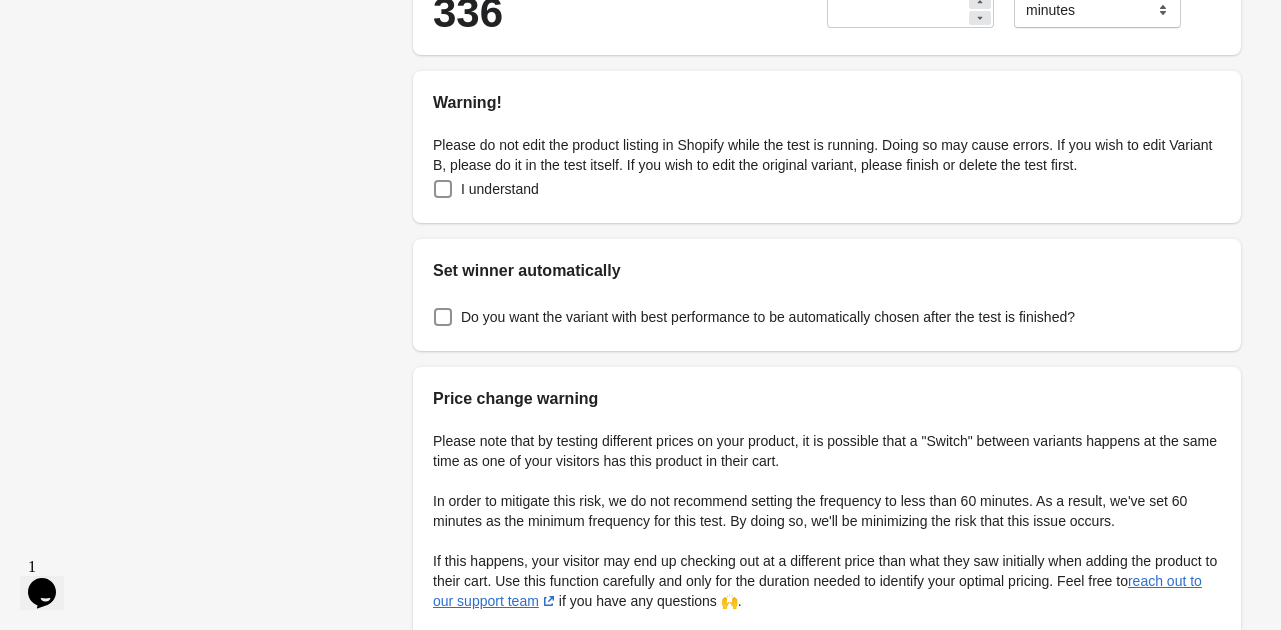 click on "Adjust the timeframe Start Date Jul 14, 2025 Start Time 2:50 PM Finish Date Jul 28, 2025 Finish Time 2:50 PM Switches between A & B 336 Change variants every: ** ******* ***** **** minutes Warning! Please do not edit the product listing in Shopify while the test is running. Doing so may cause errors. If you wish to edit Variant B, please do it in the test itself. If you wish to edit the original variant, please finish or delete the test first. I understand Set winner automatically Do you want the variant with best performance to be automatically chosen after the test is finished? Price change warning Please note that by testing different prices on your product, it is possible that a "Switch" between variants happens at the same time as one of your visitors has this product in their cart. reach out to our support team  if you have any questions 🙌​. I understand and would like to test a price change" at bounding box center (827, 155) 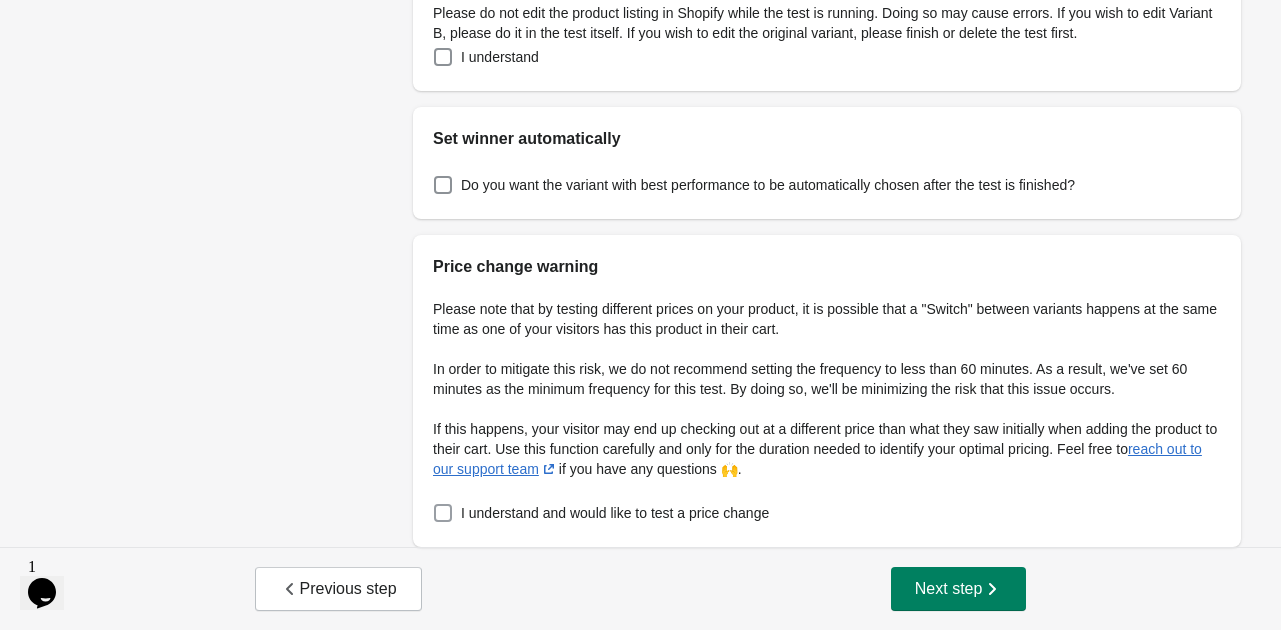 click on "I understand and would like to test a price change" at bounding box center [615, 513] 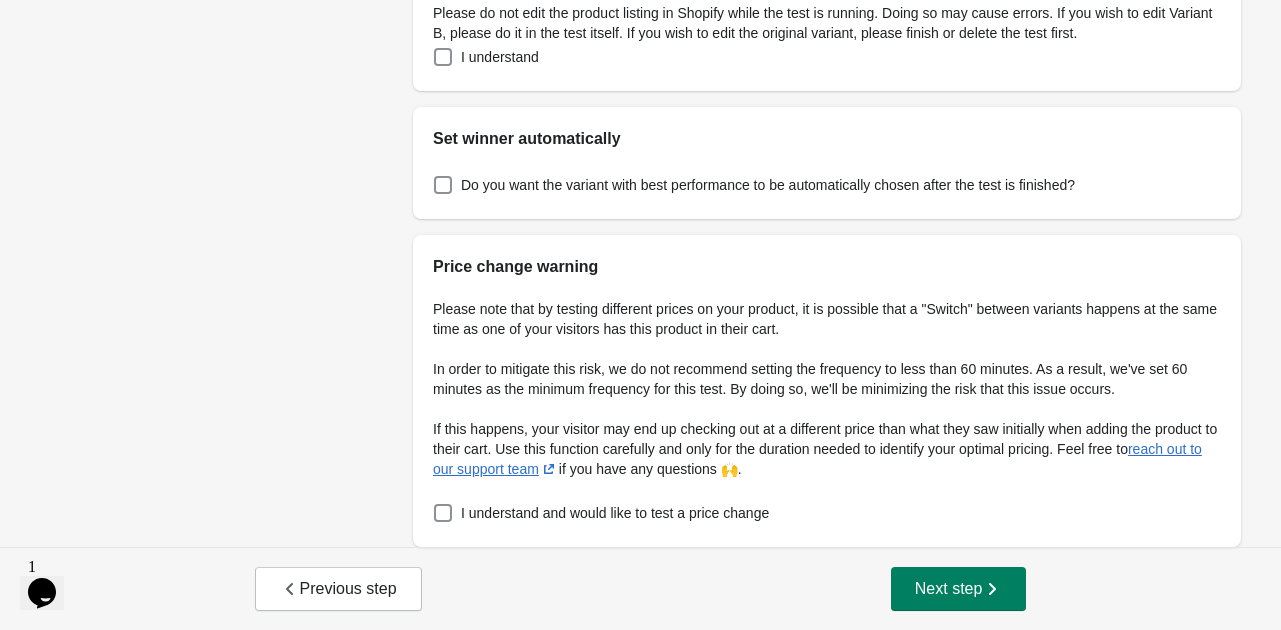click on "Choose period for the test Set the timeframe during which you’d like to run your test. You can set exact dates and times or start it right now if you’d like. You’ll also want to select how often TridentAB will switch your variants from A to B (from your original product listing to the one you’ve modified). Note: We recommend running the test for at least 2 weeks to get enough data points, but do consider traffic to your site as well when setting the timeframe. Adjust the timeframe Start Date Jul 14, 2025 Start Time 2:50 PM Finish Date Jul 28, 2025 Finish Time 2:50 PM Switches between A & B 336 Change variants every: ** ******* ***** **** minutes Warning! Please do not edit the product listing in Shopify while the test is running. Doing so may cause errors. If you wish to edit Variant B, please do it in the test itself. If you wish to edit the original variant, please finish or delete the test first. I understand Set winner automatically Price change warning reach out to our support team" at bounding box center [640, 23] 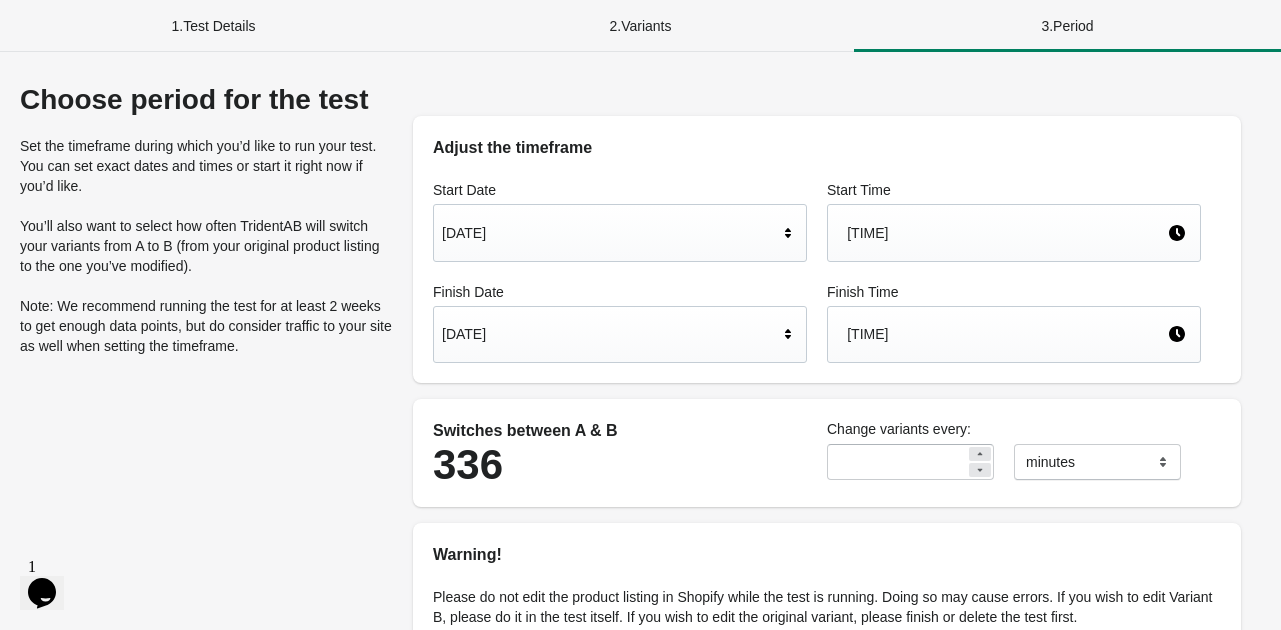 scroll, scrollTop: 584, scrollLeft: 0, axis: vertical 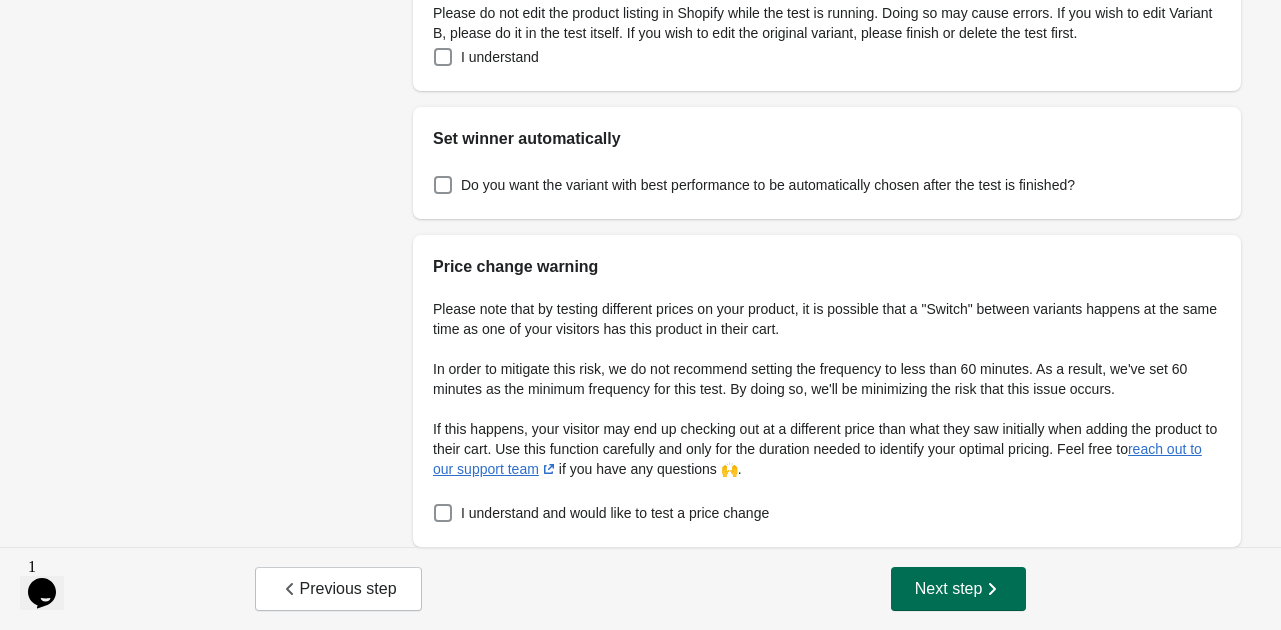 click on "Next step" at bounding box center [959, 589] 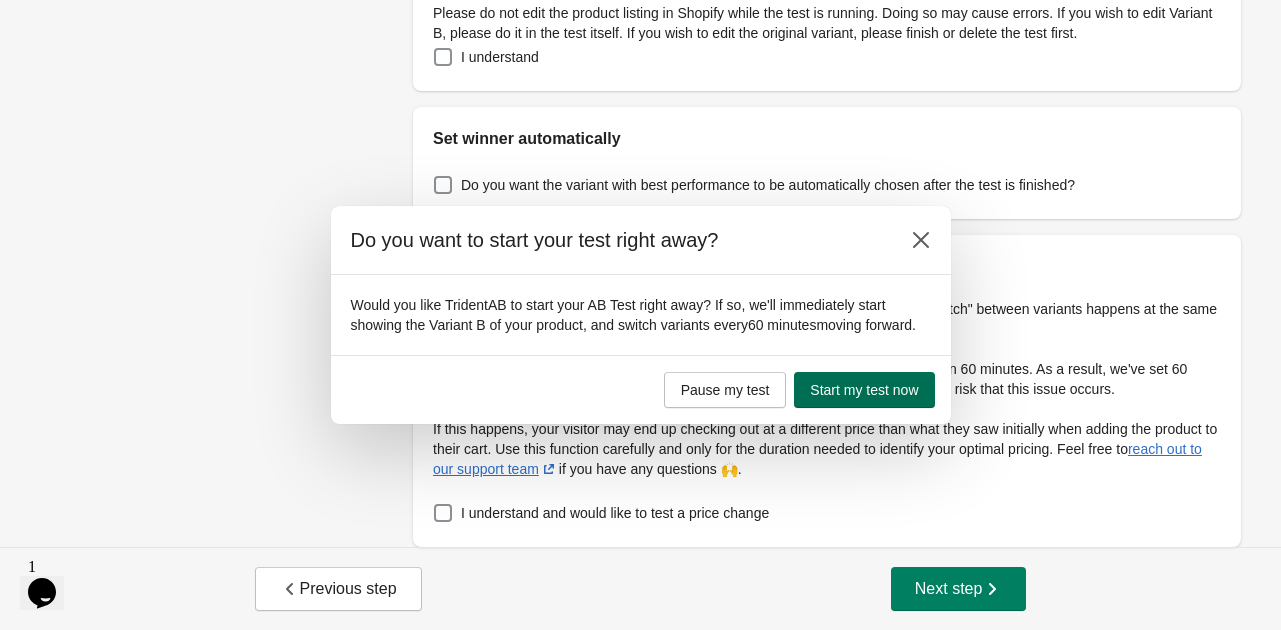 click on "Start my test now" at bounding box center [864, 390] 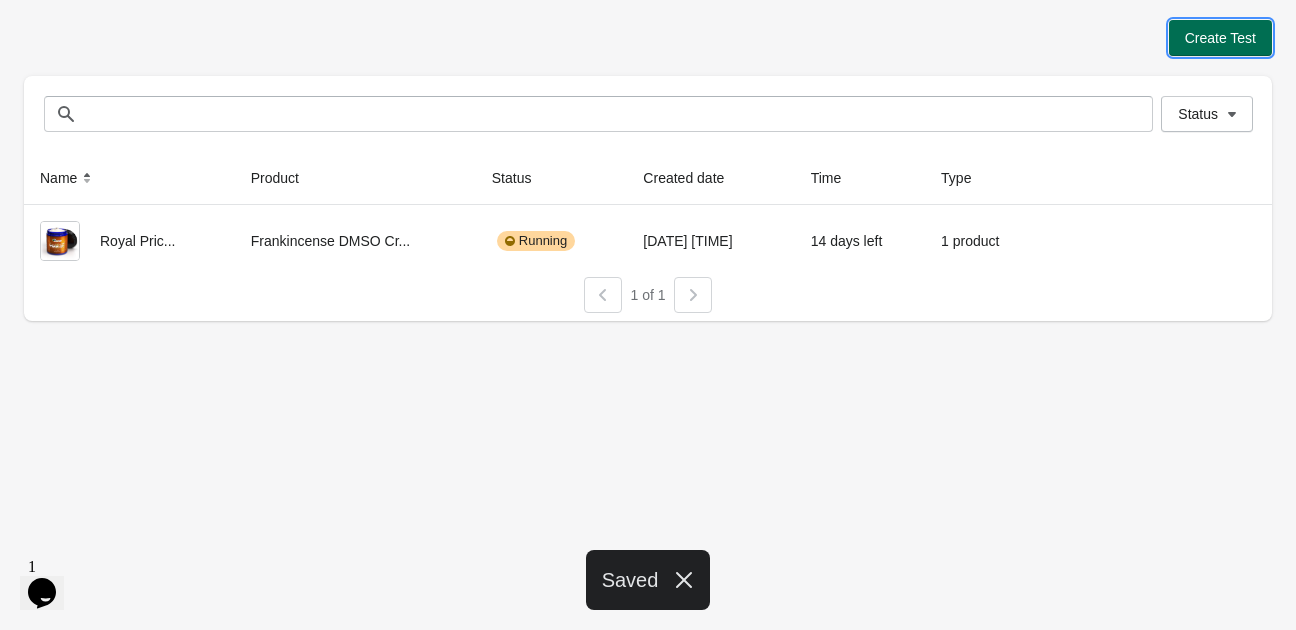 click on "Create Test" at bounding box center (1220, 38) 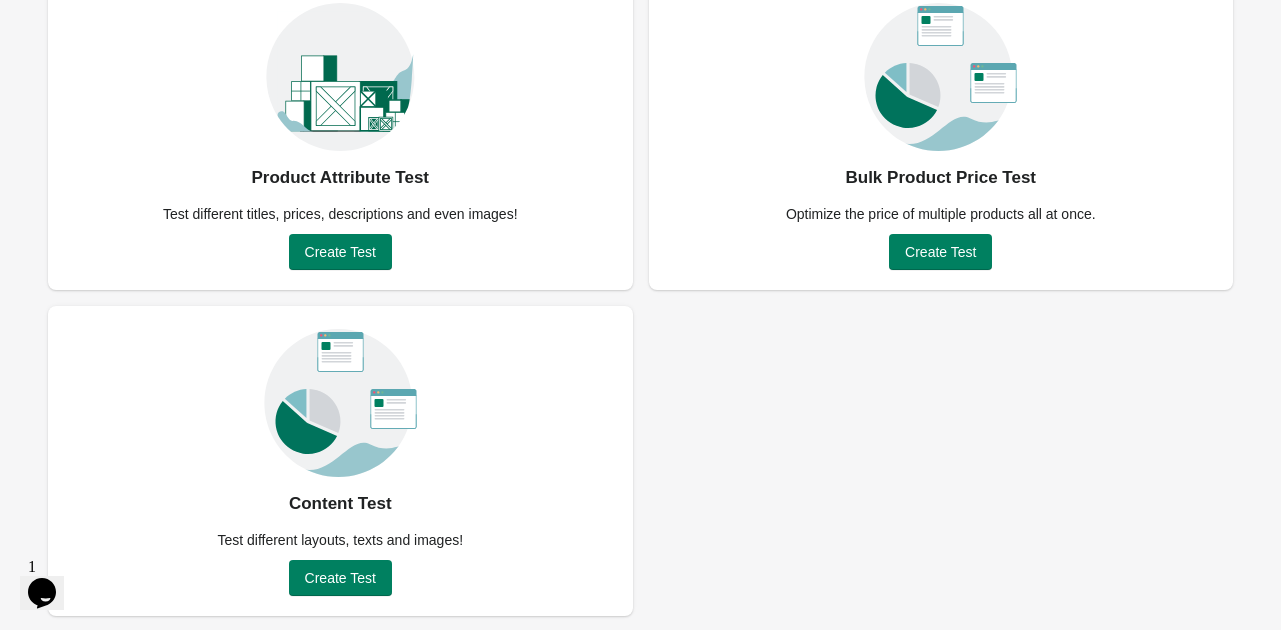 scroll, scrollTop: 177, scrollLeft: 0, axis: vertical 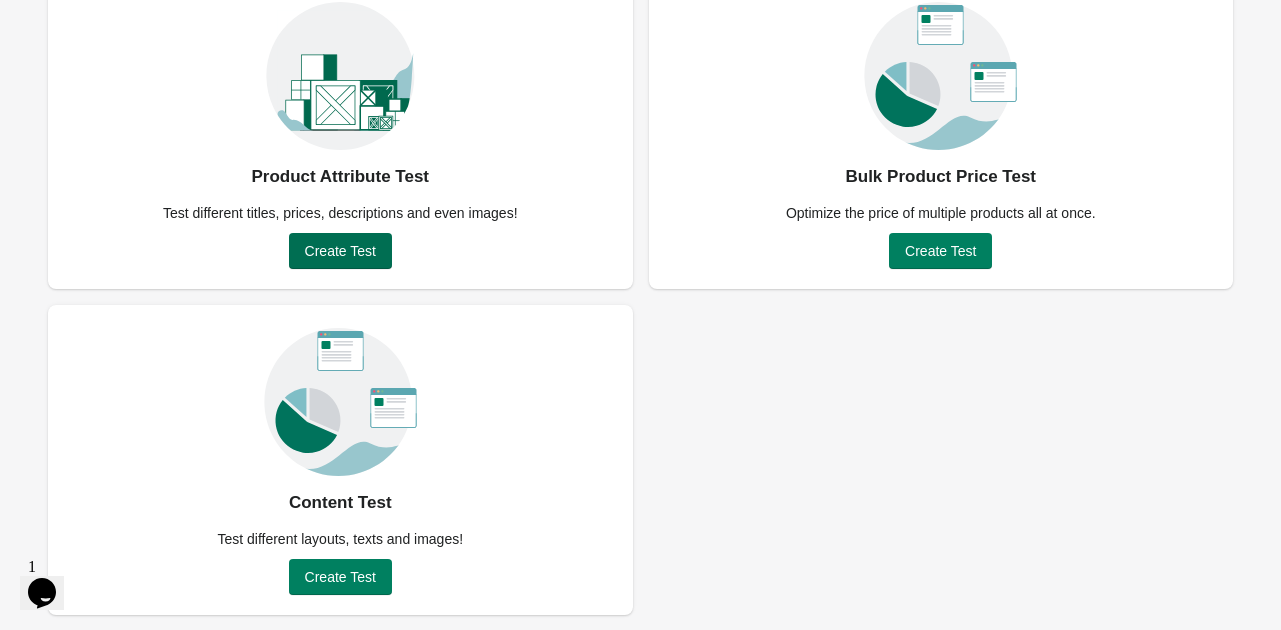 click on "Create Test" at bounding box center [340, 251] 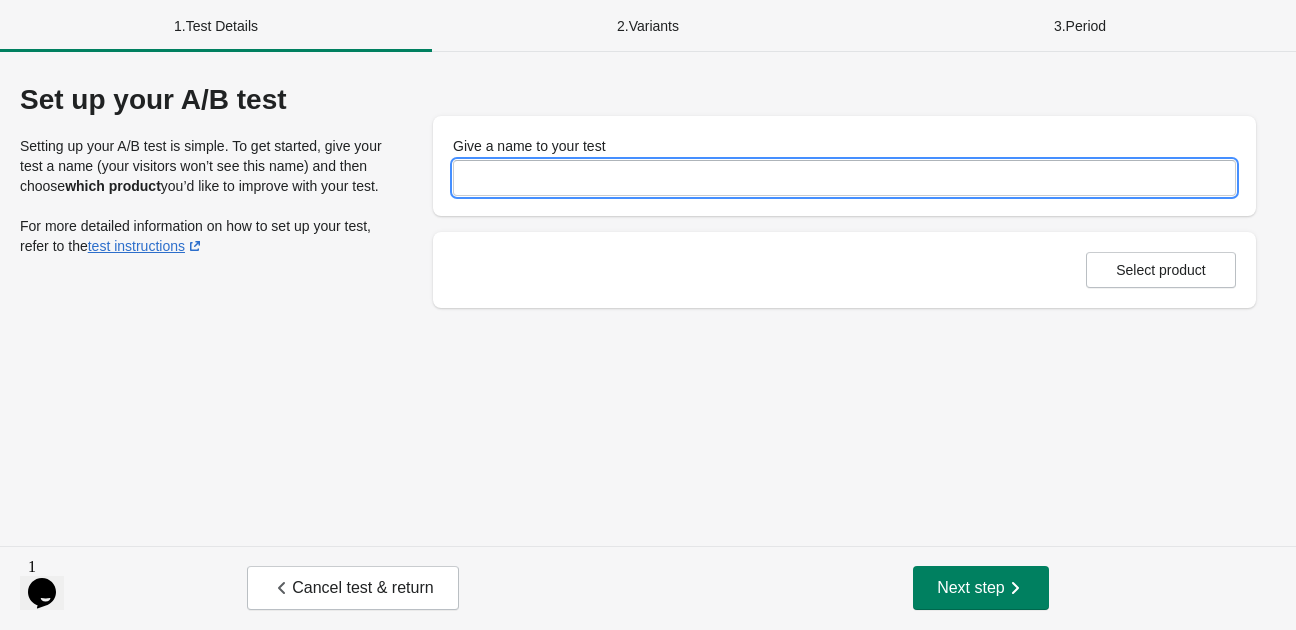 click on "Give a name to your test" at bounding box center [844, 178] 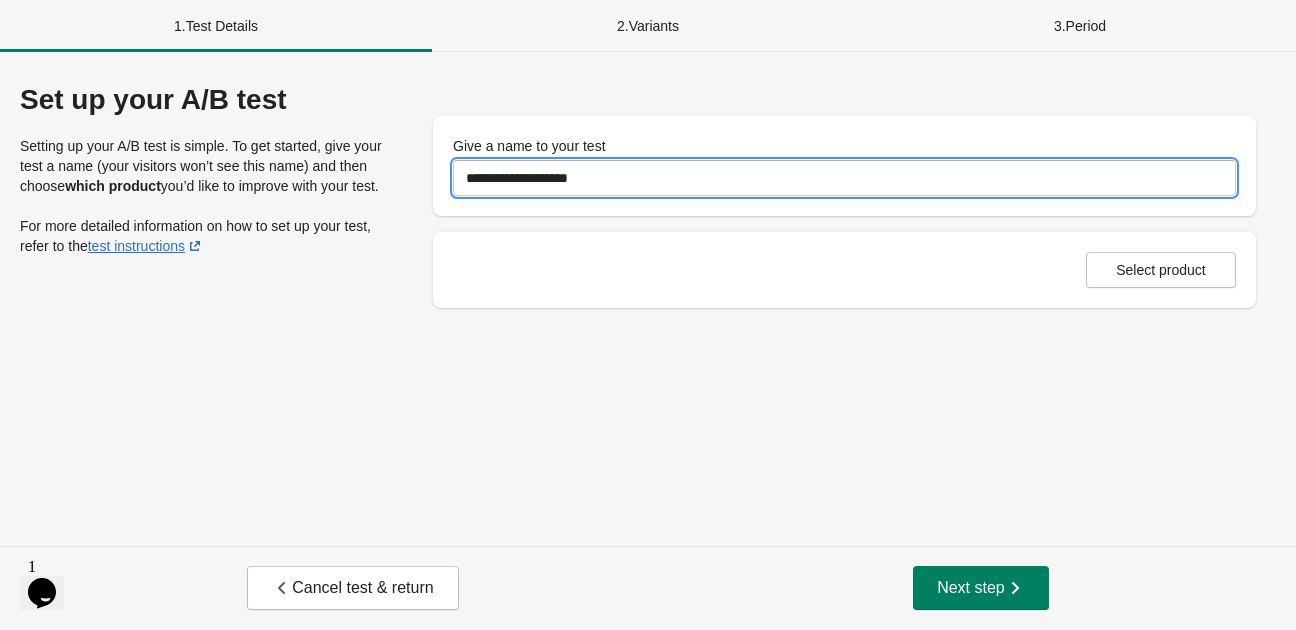 type on "**********" 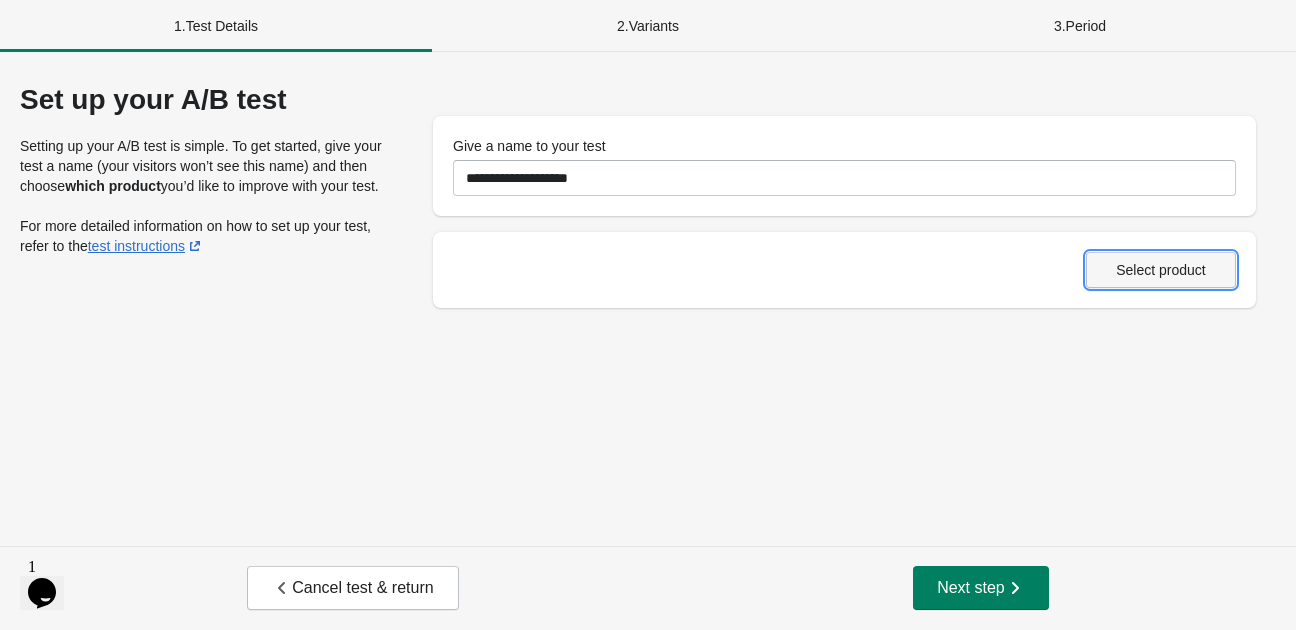 click on "Select product" at bounding box center (1161, 270) 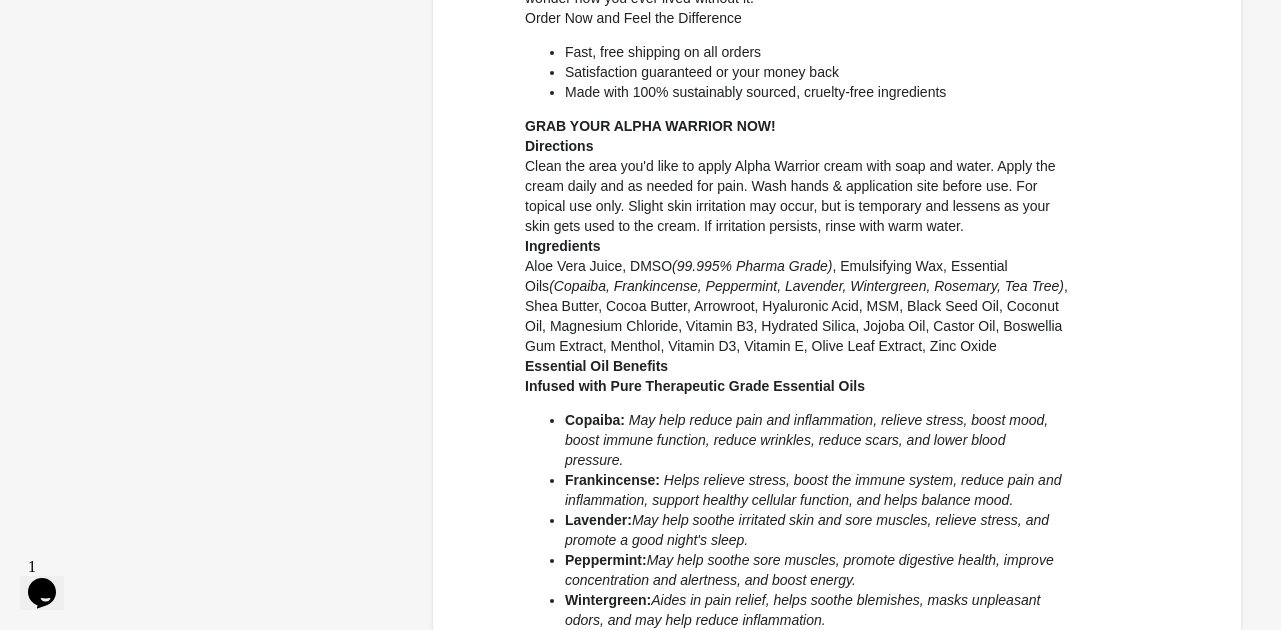 scroll, scrollTop: 1717, scrollLeft: 0, axis: vertical 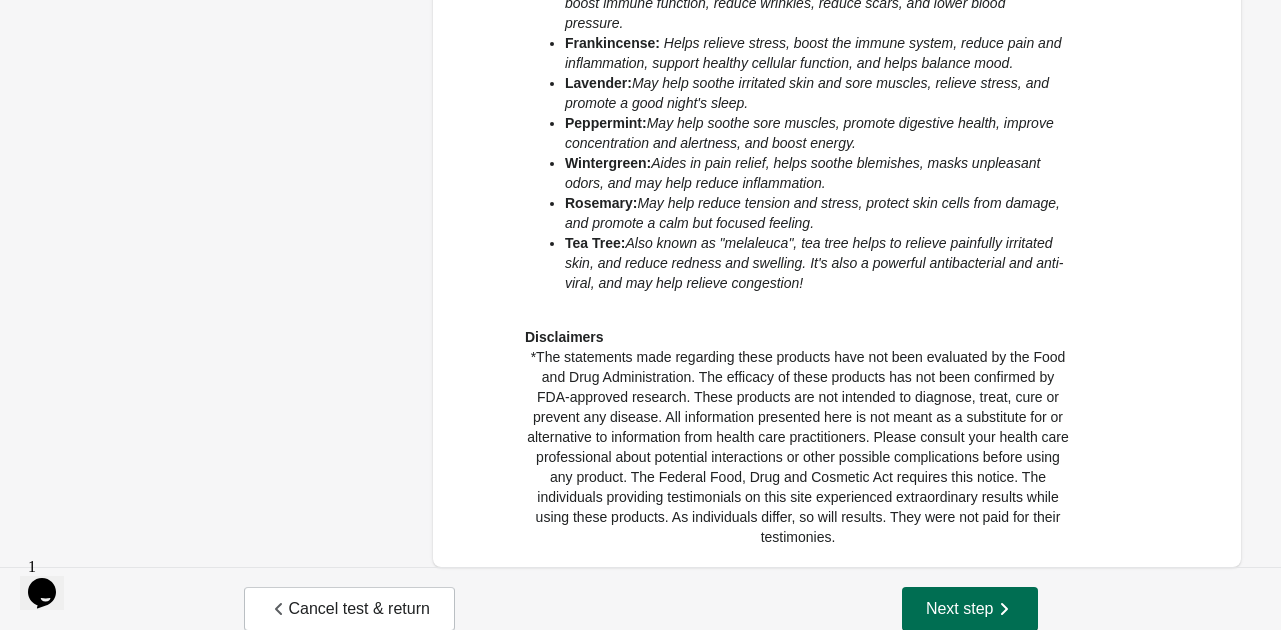 click on "Next step" at bounding box center [970, 609] 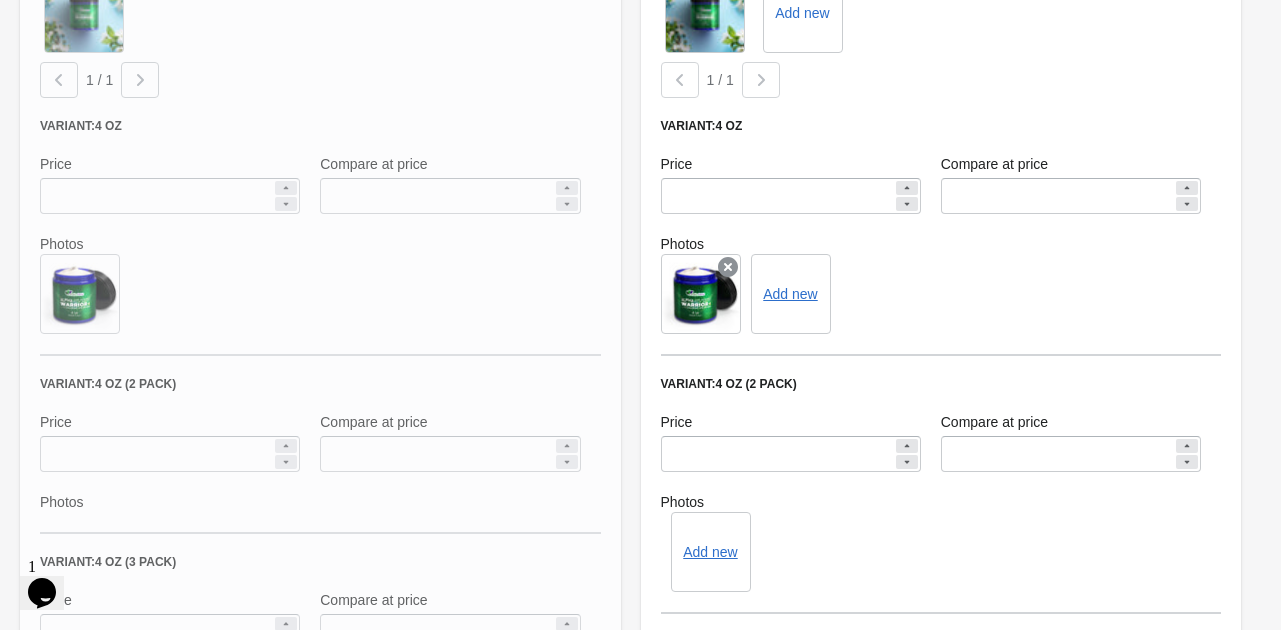 scroll, scrollTop: 2250, scrollLeft: 0, axis: vertical 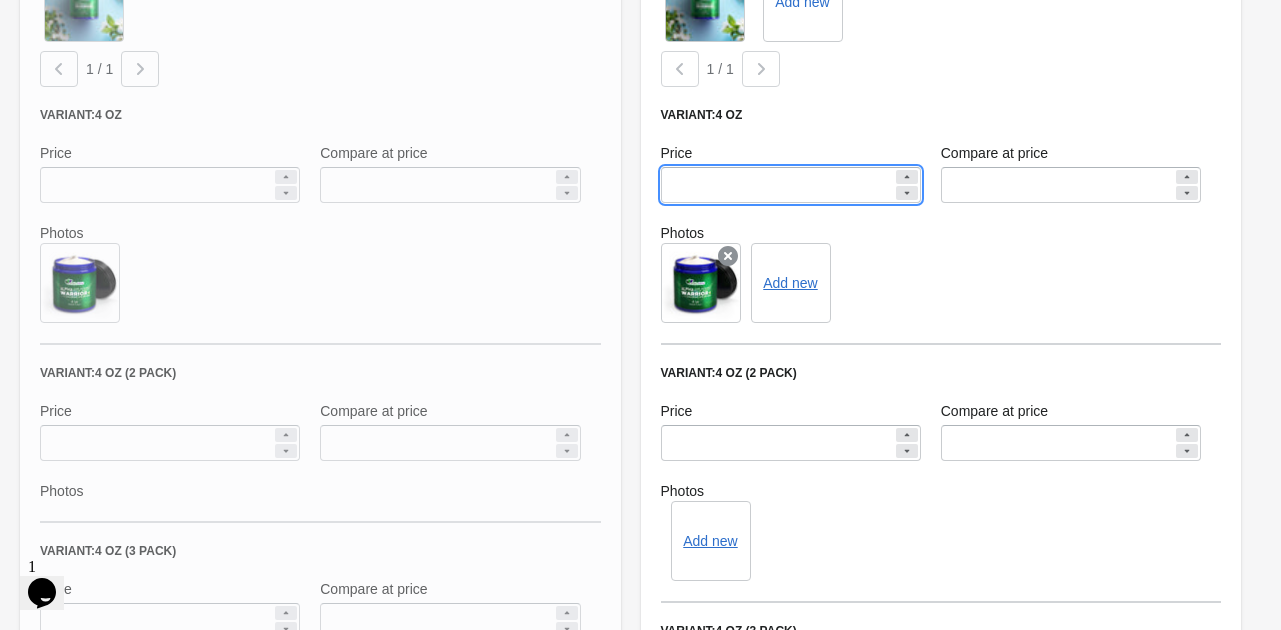 click on "*****" at bounding box center [777, 185] 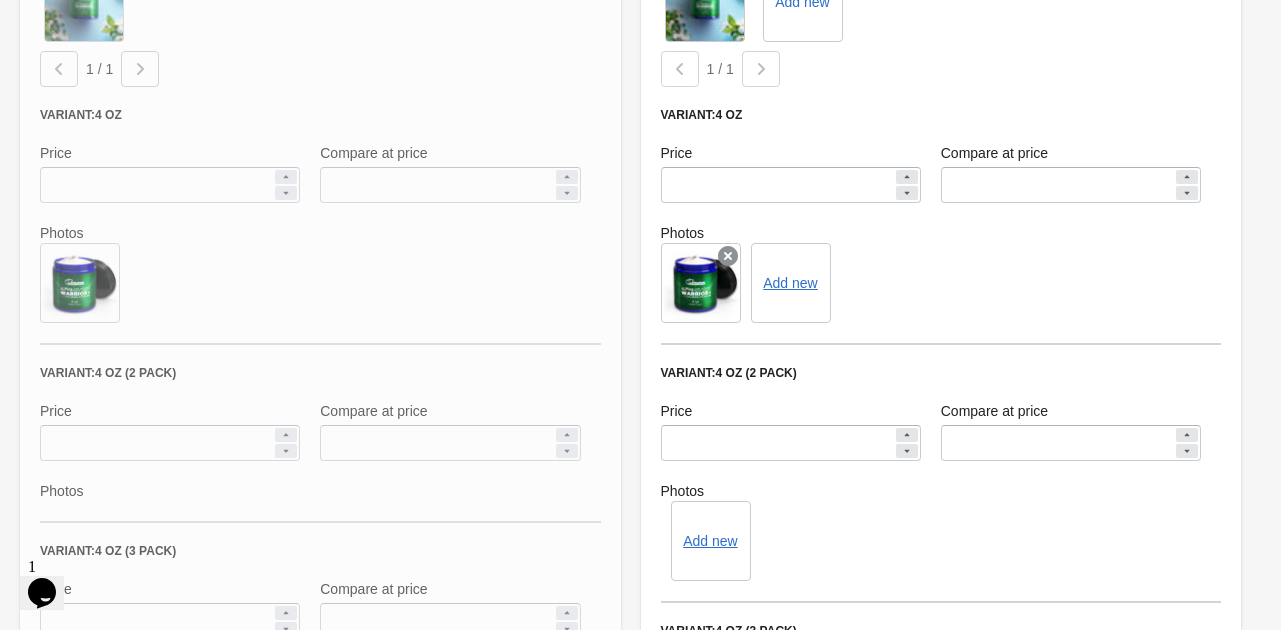 click on "**********" at bounding box center [941, 188] 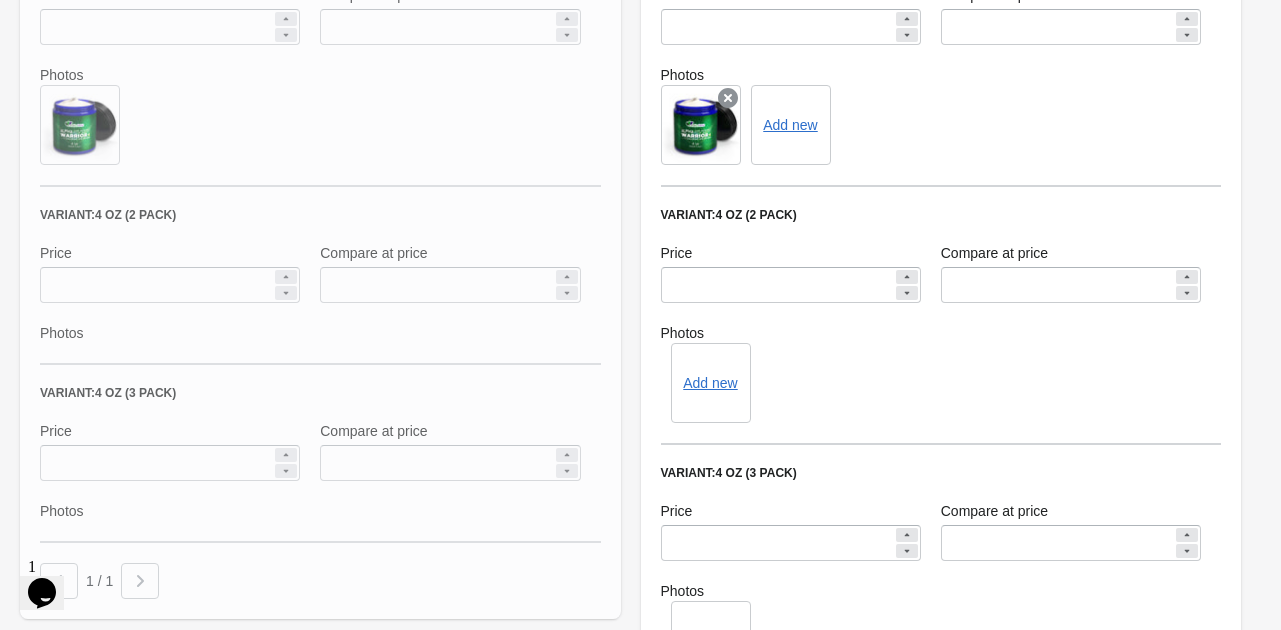 scroll, scrollTop: 2819, scrollLeft: 0, axis: vertical 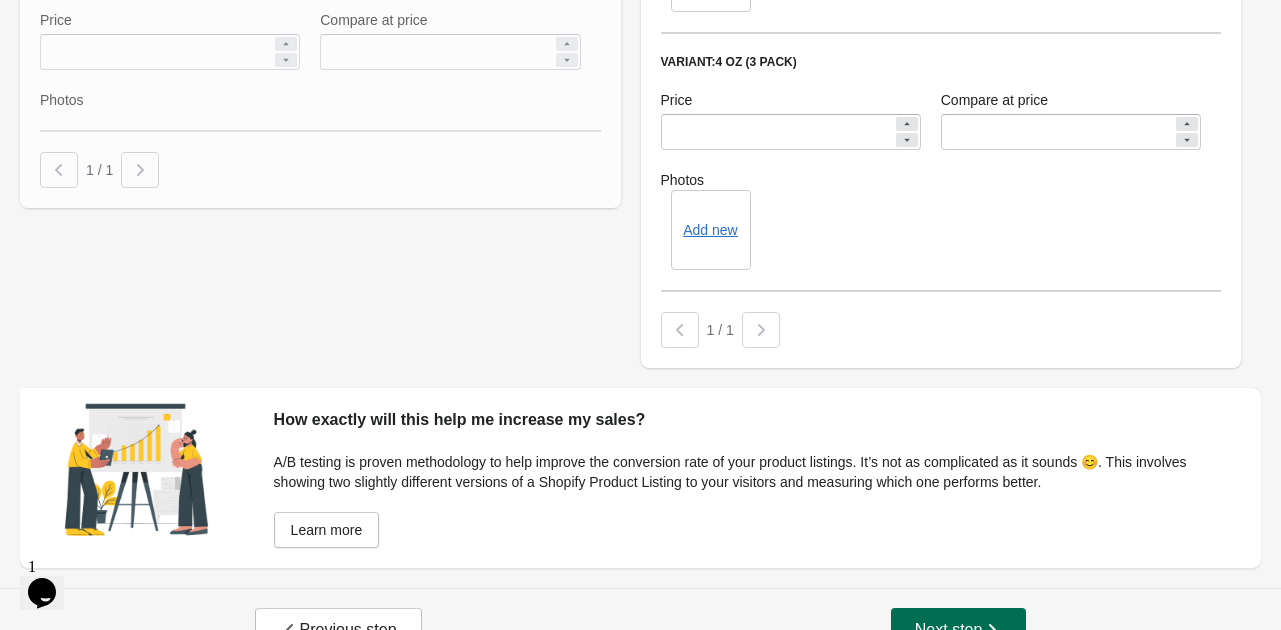 click on "Next step" at bounding box center (959, 630) 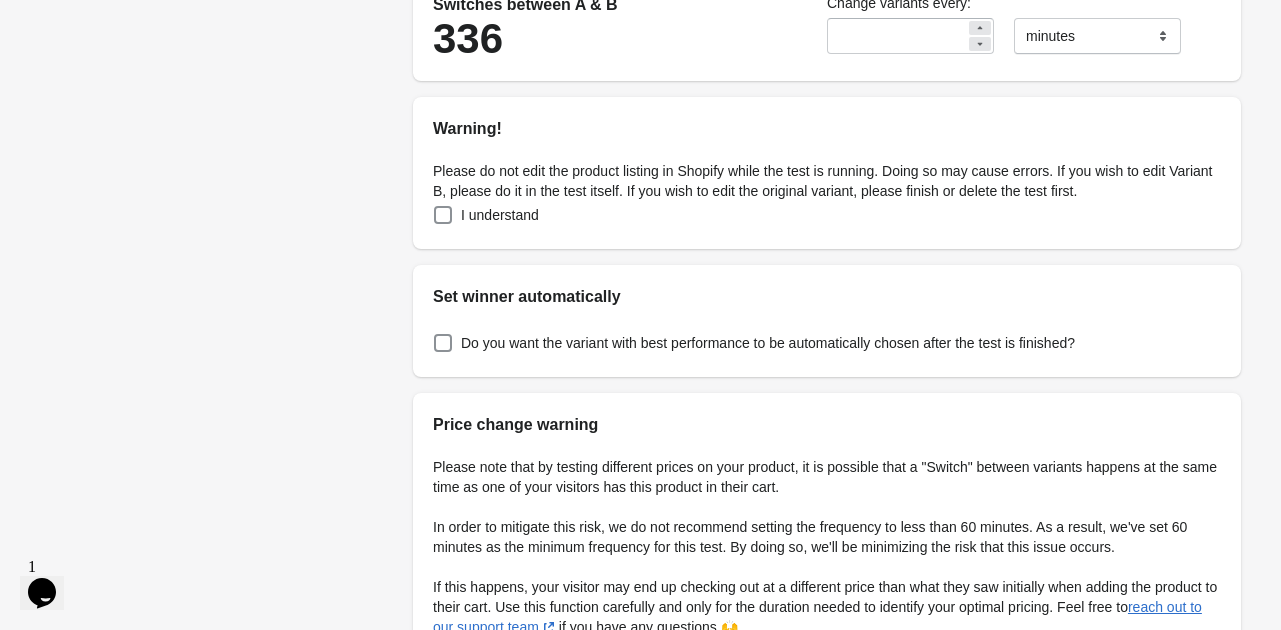 scroll, scrollTop: 428, scrollLeft: 0, axis: vertical 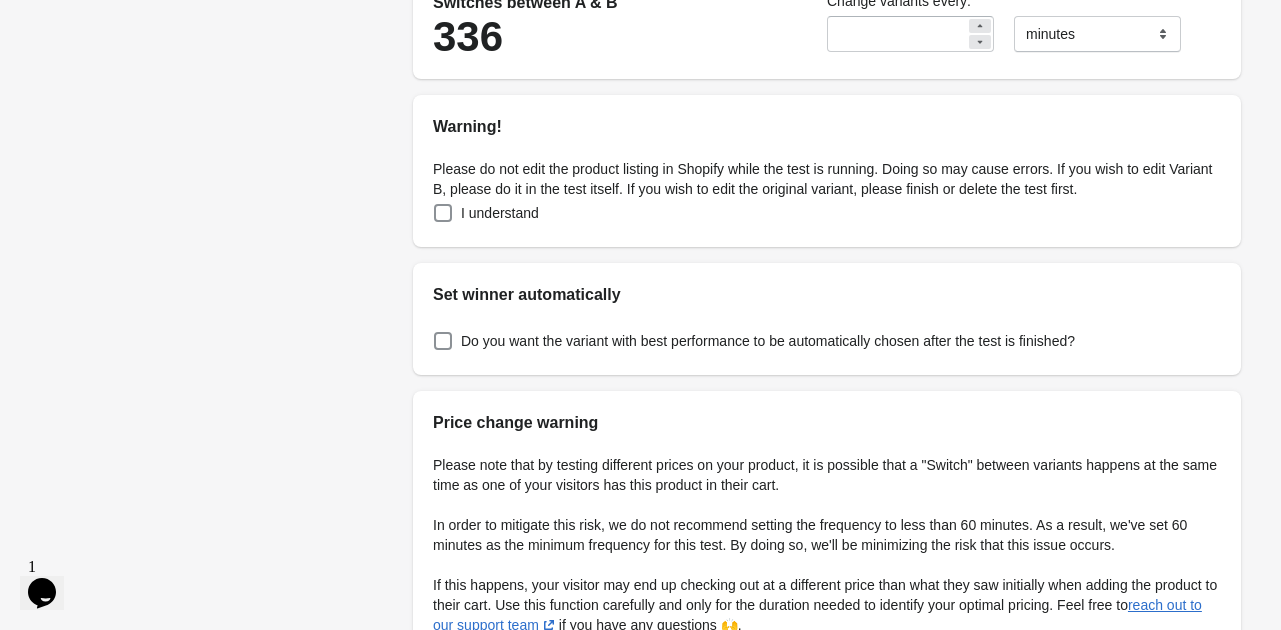 click on "Do you want the variant with best performance to be automatically chosen after the test is finished?" at bounding box center [827, 341] 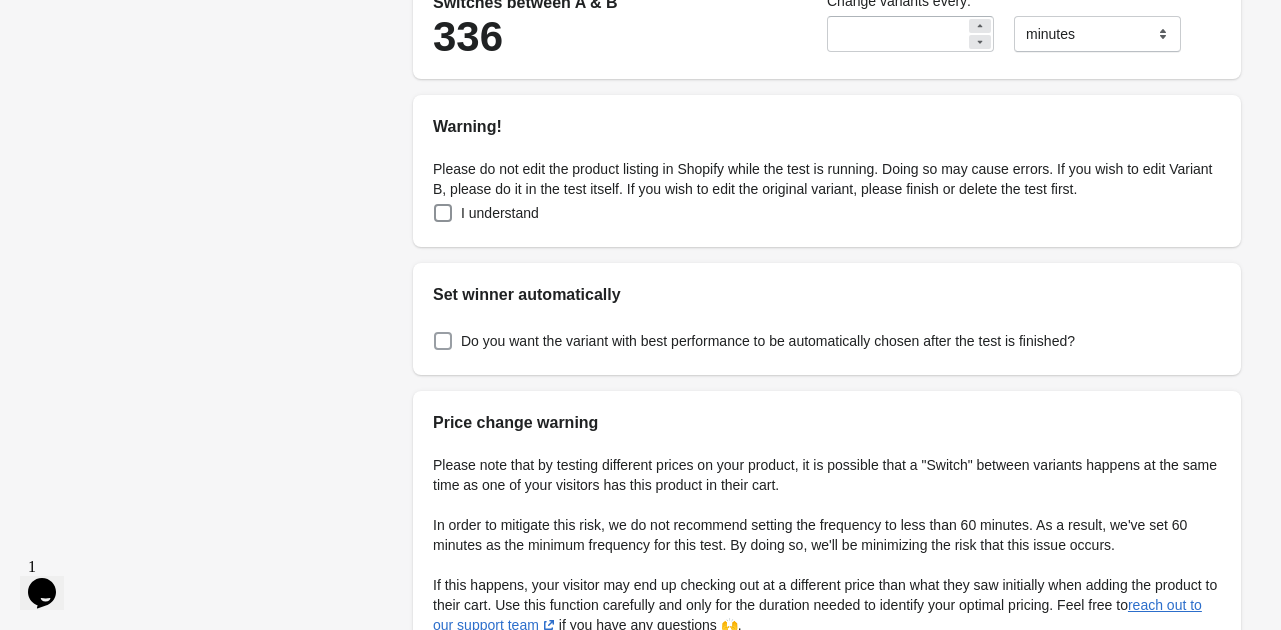 click at bounding box center (443, 341) 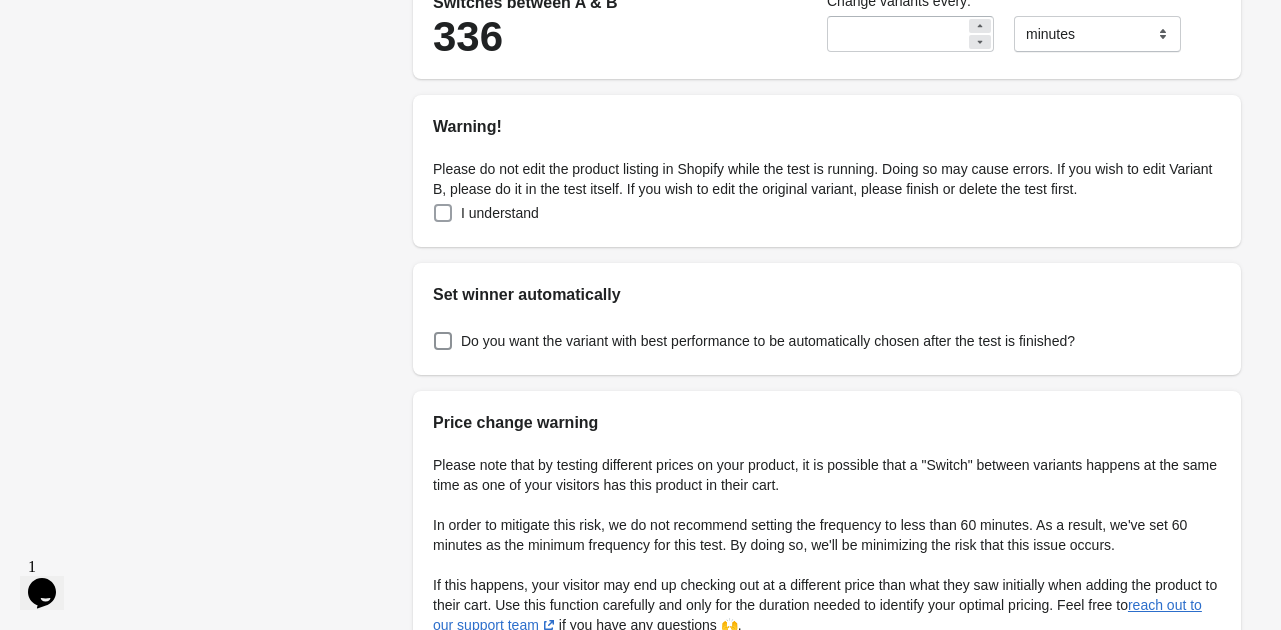 click at bounding box center (443, 213) 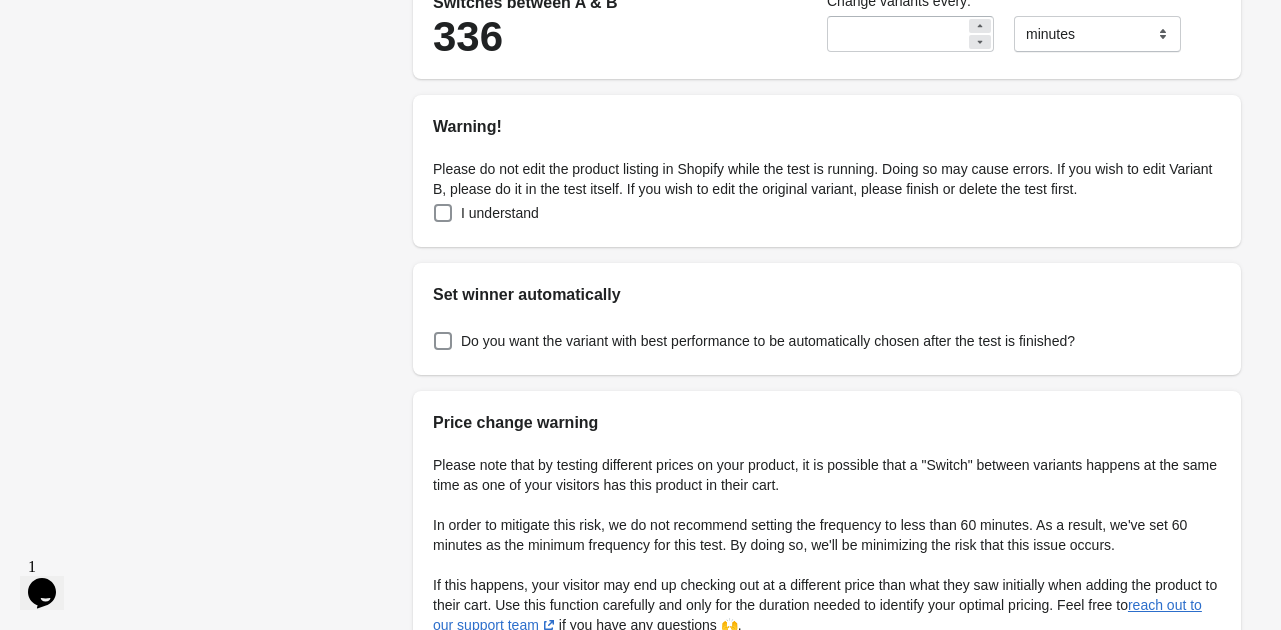 scroll, scrollTop: 584, scrollLeft: 0, axis: vertical 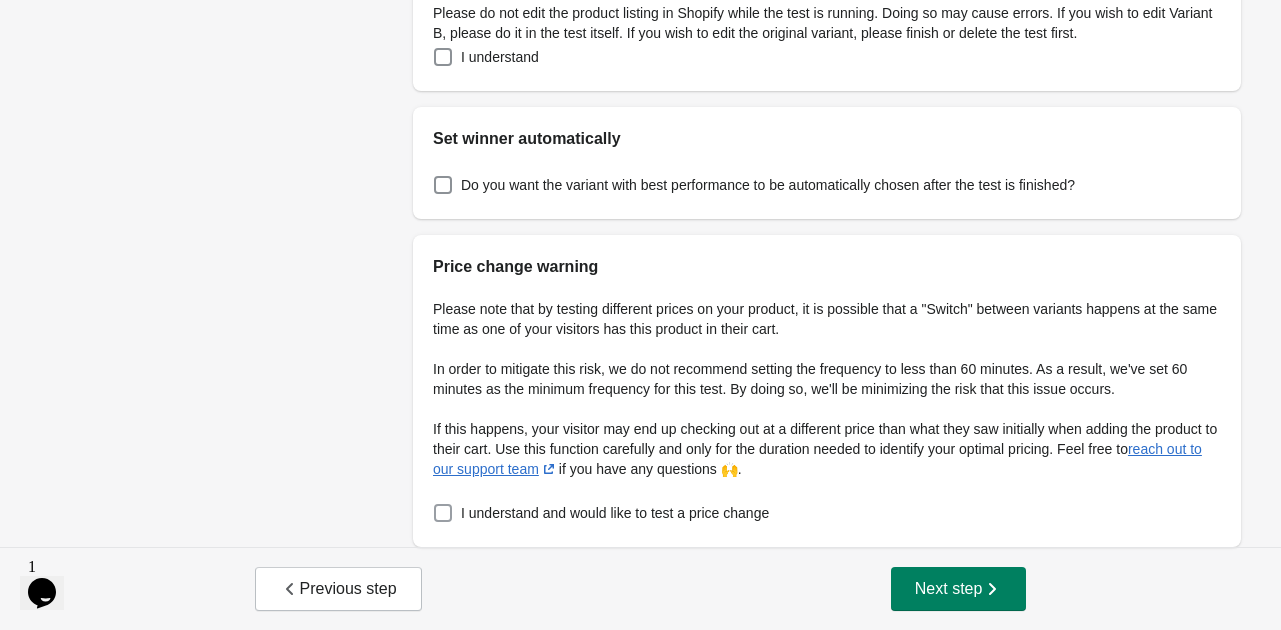 click at bounding box center (443, 513) 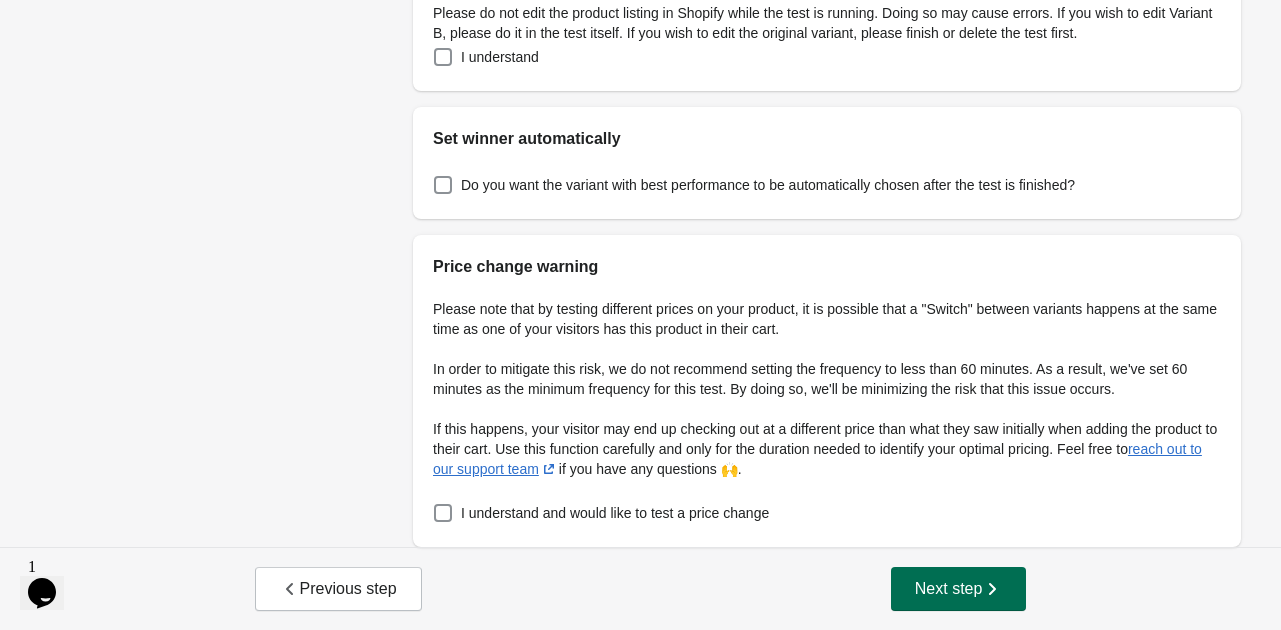 click on "Next step" at bounding box center (959, 589) 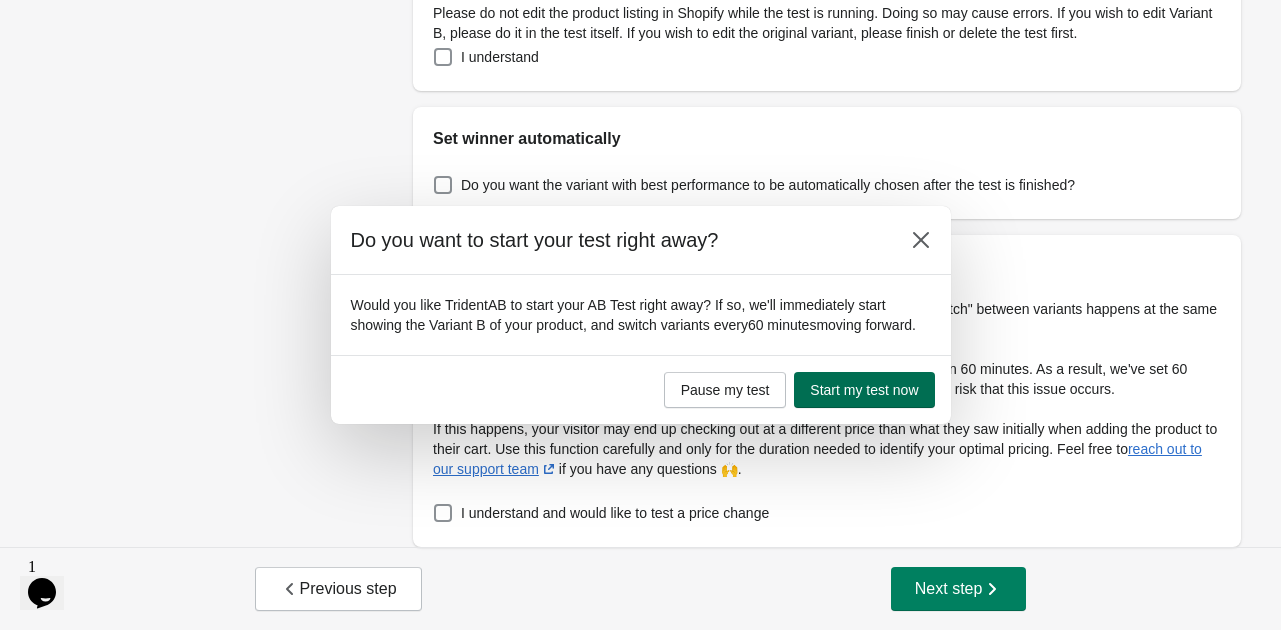 click on "Start my test now" at bounding box center (864, 390) 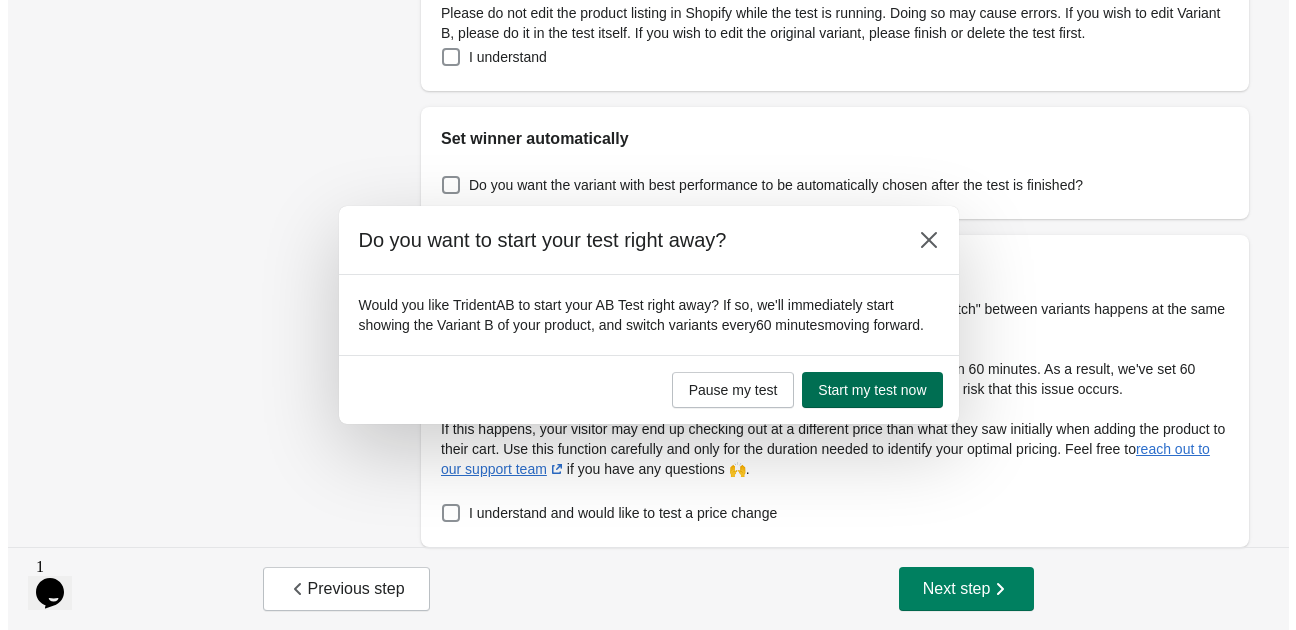 scroll, scrollTop: 0, scrollLeft: 0, axis: both 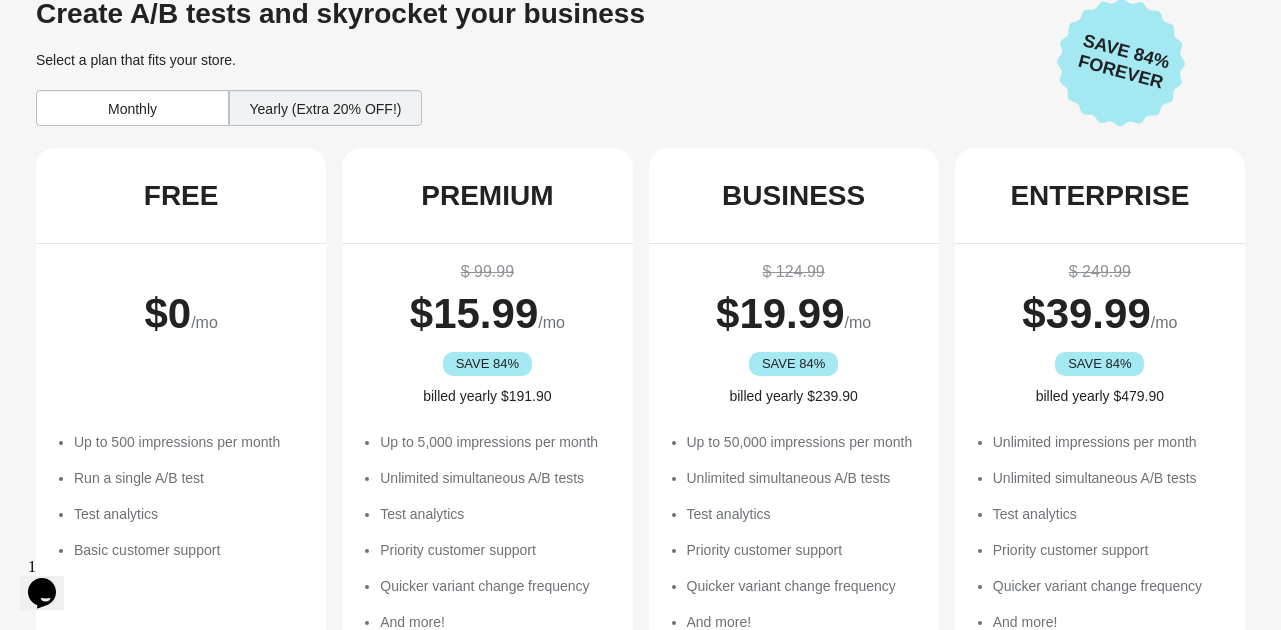 click on "Yearly (Extra 20% OFF!)" at bounding box center (325, 108) 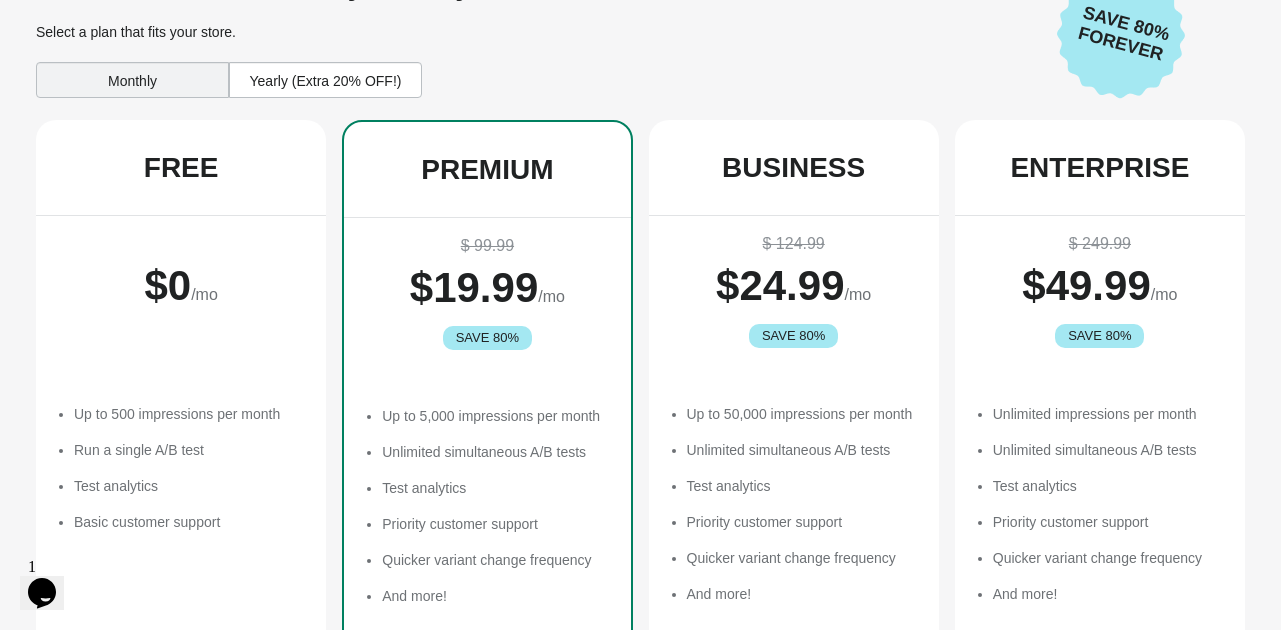 scroll, scrollTop: 60, scrollLeft: 0, axis: vertical 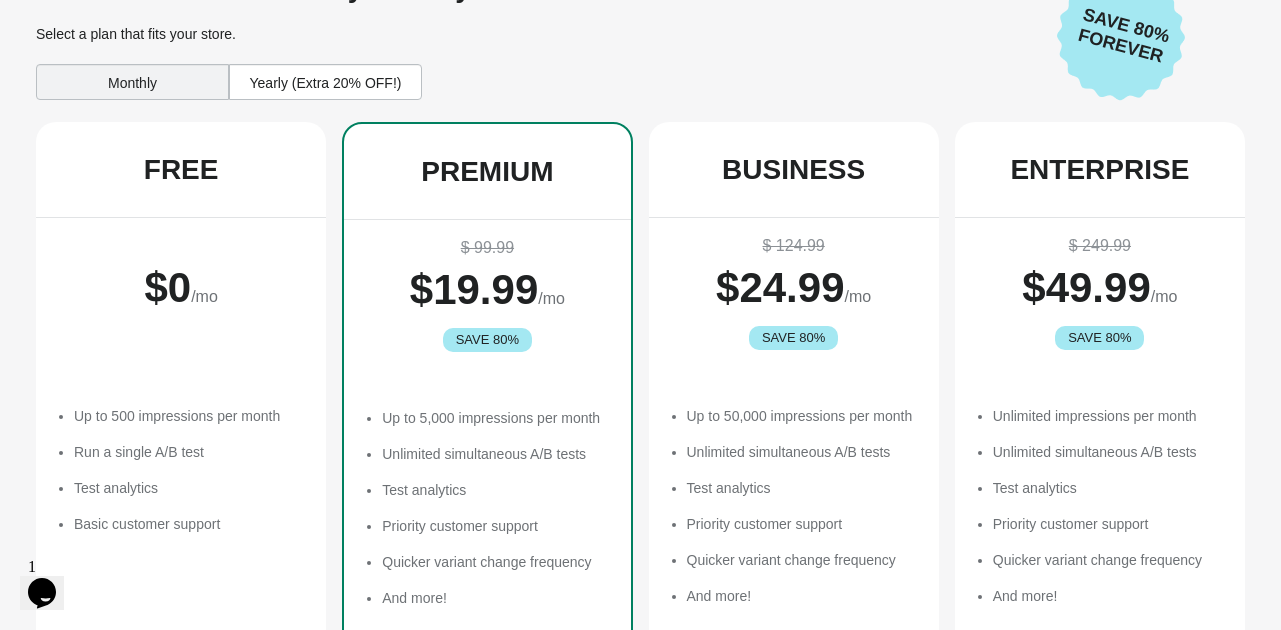 click on "Yearly (Extra 20% OFF!)" at bounding box center (325, 82) 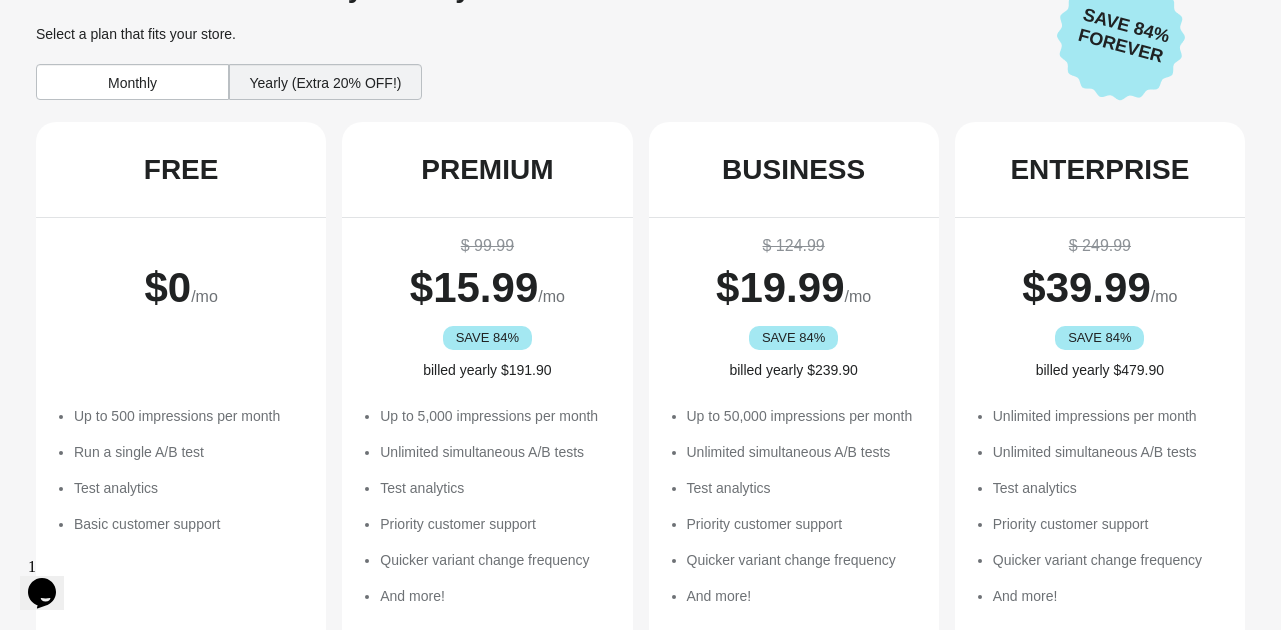 click on "Monthly" at bounding box center [132, 82] 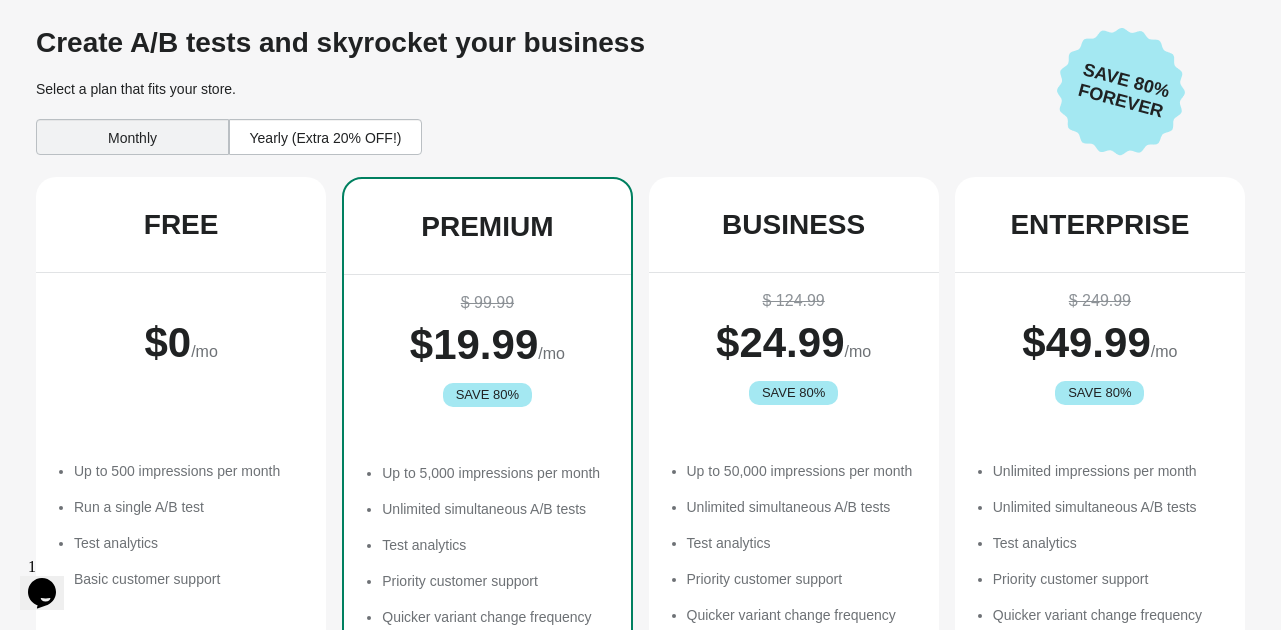 scroll, scrollTop: 0, scrollLeft: 0, axis: both 